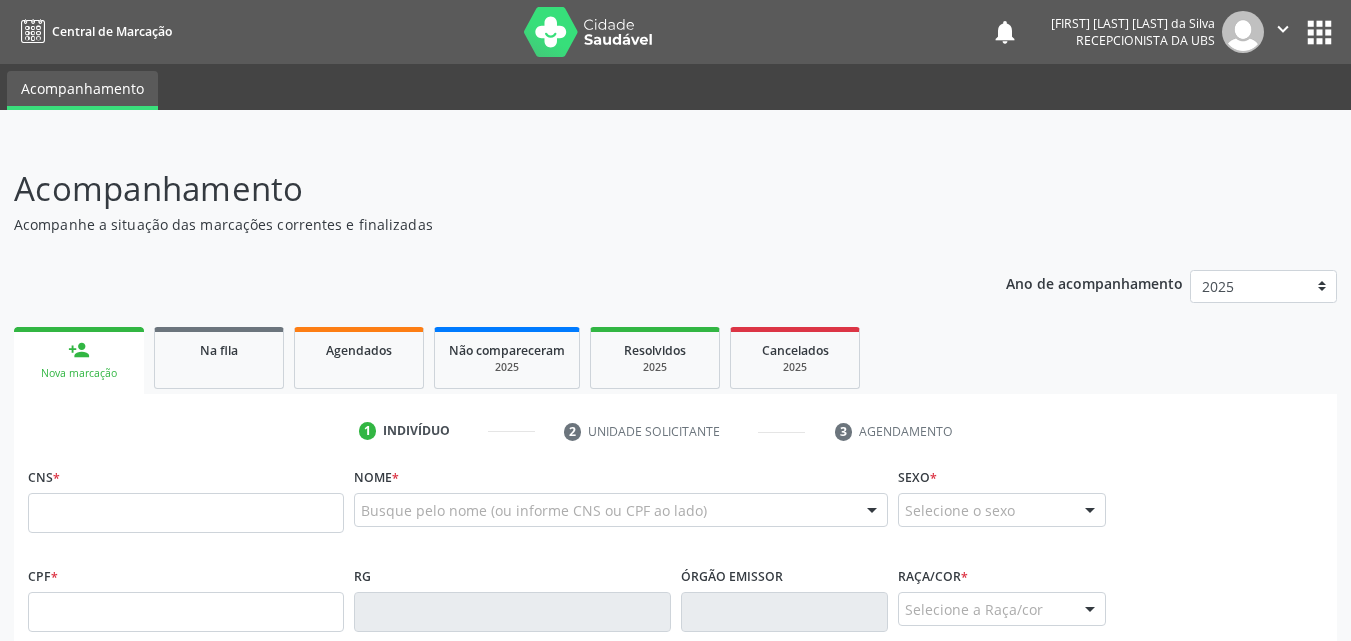 scroll, scrollTop: 0, scrollLeft: 0, axis: both 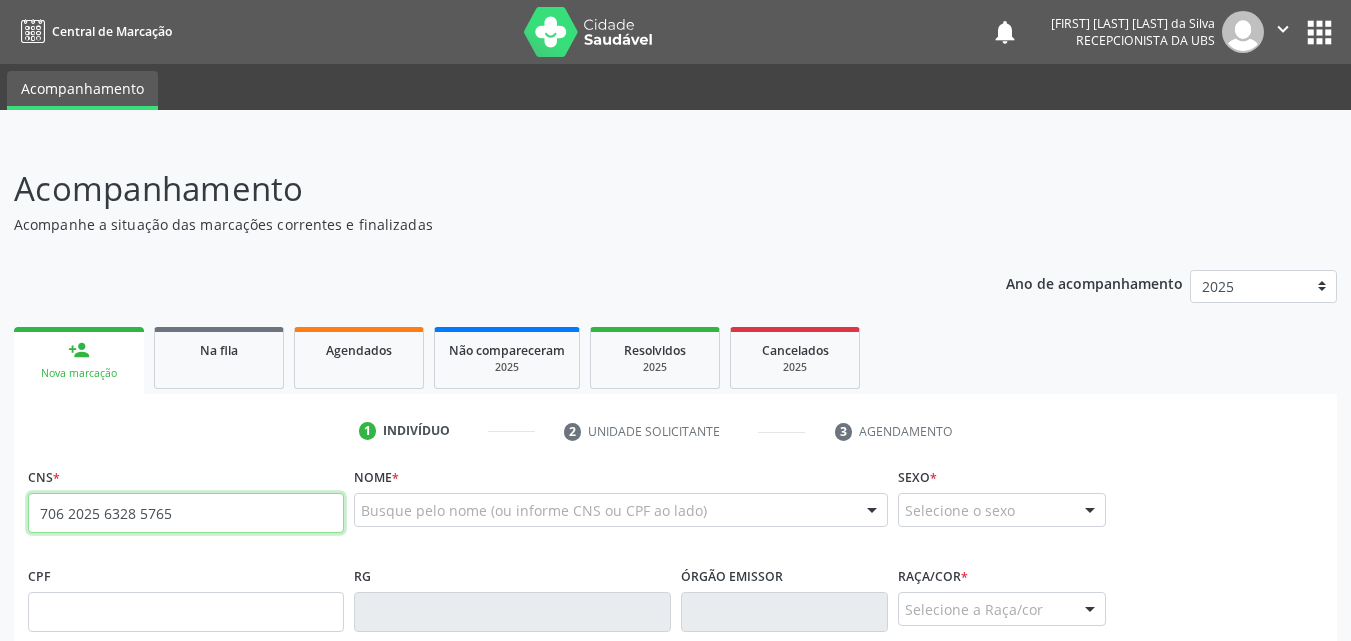 type on "706 2025 6328 5765" 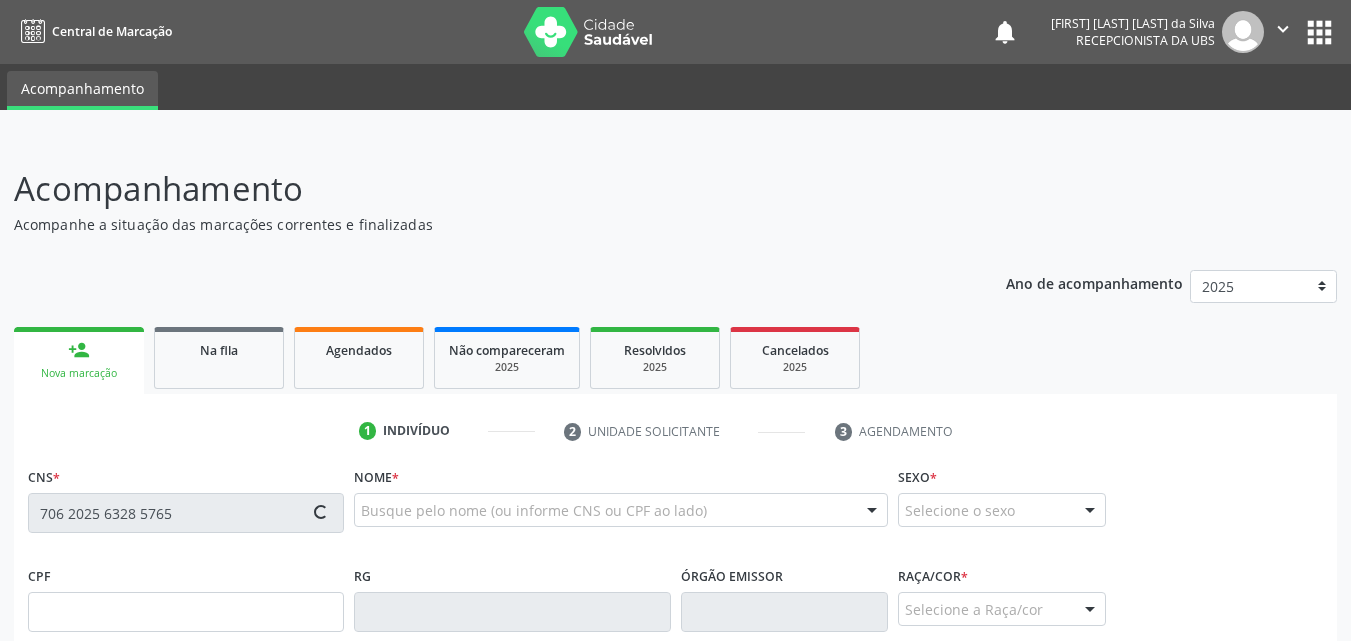 type on "[CPF]" 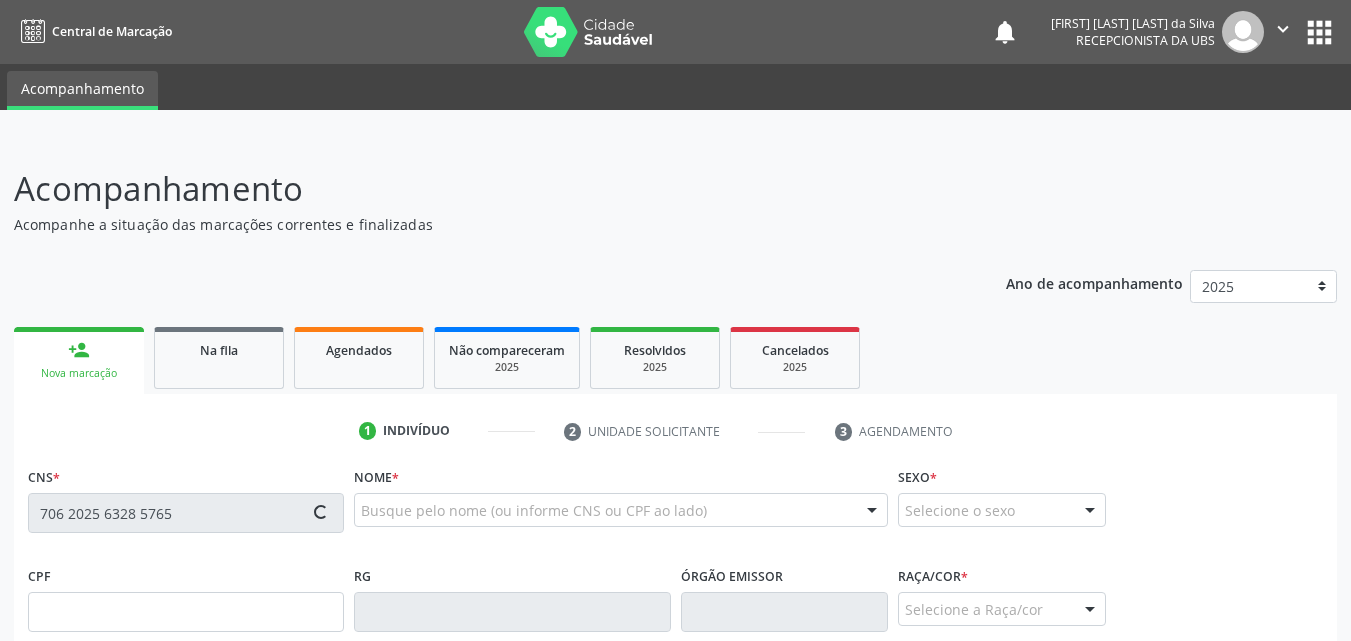 type on "[DATE]" 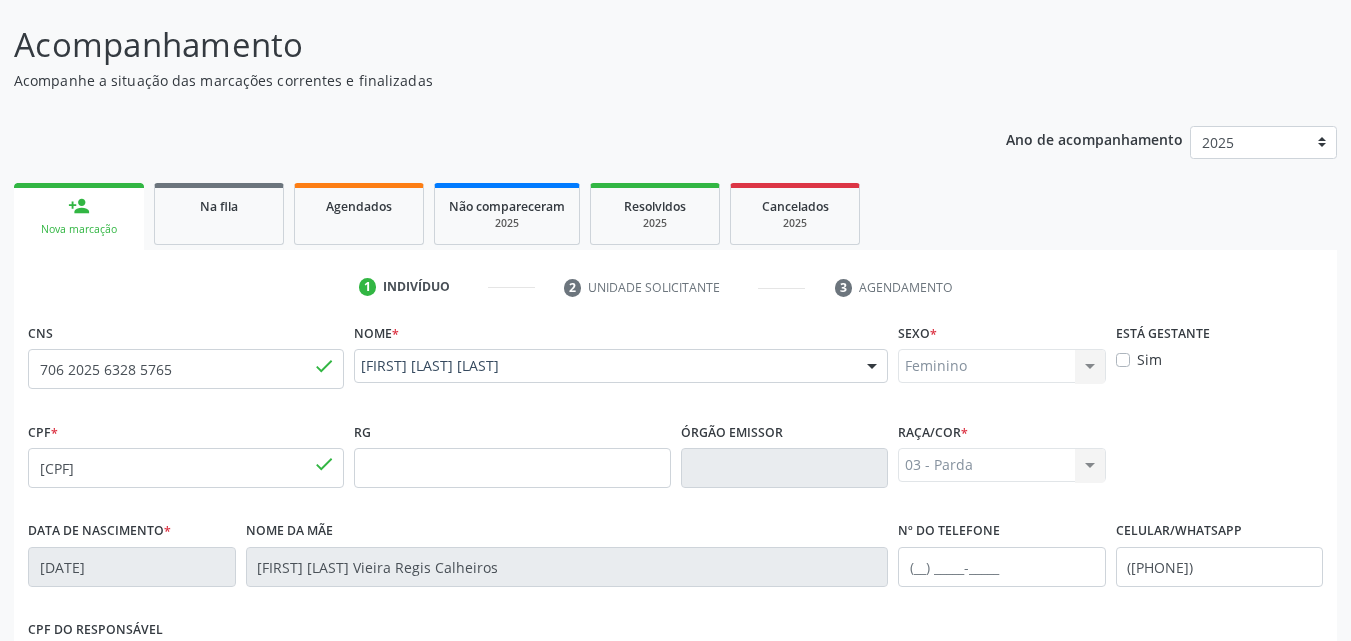 scroll, scrollTop: 145, scrollLeft: 0, axis: vertical 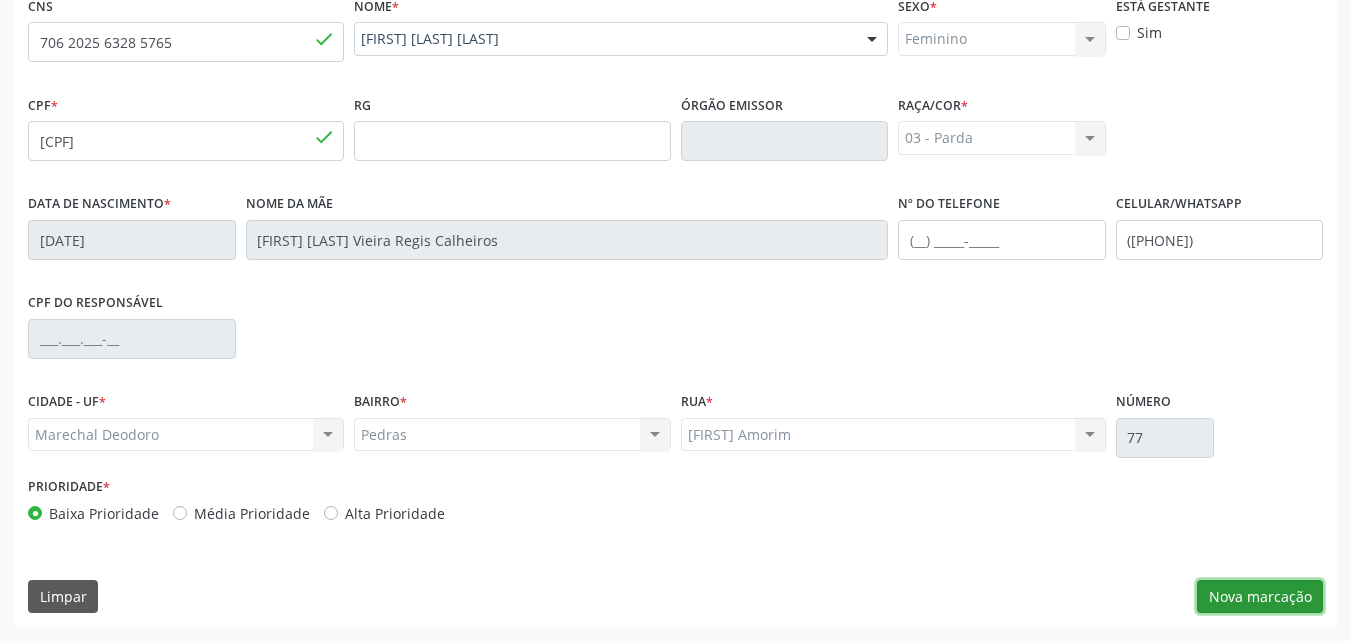 click on "Nova marcação" at bounding box center [1260, 597] 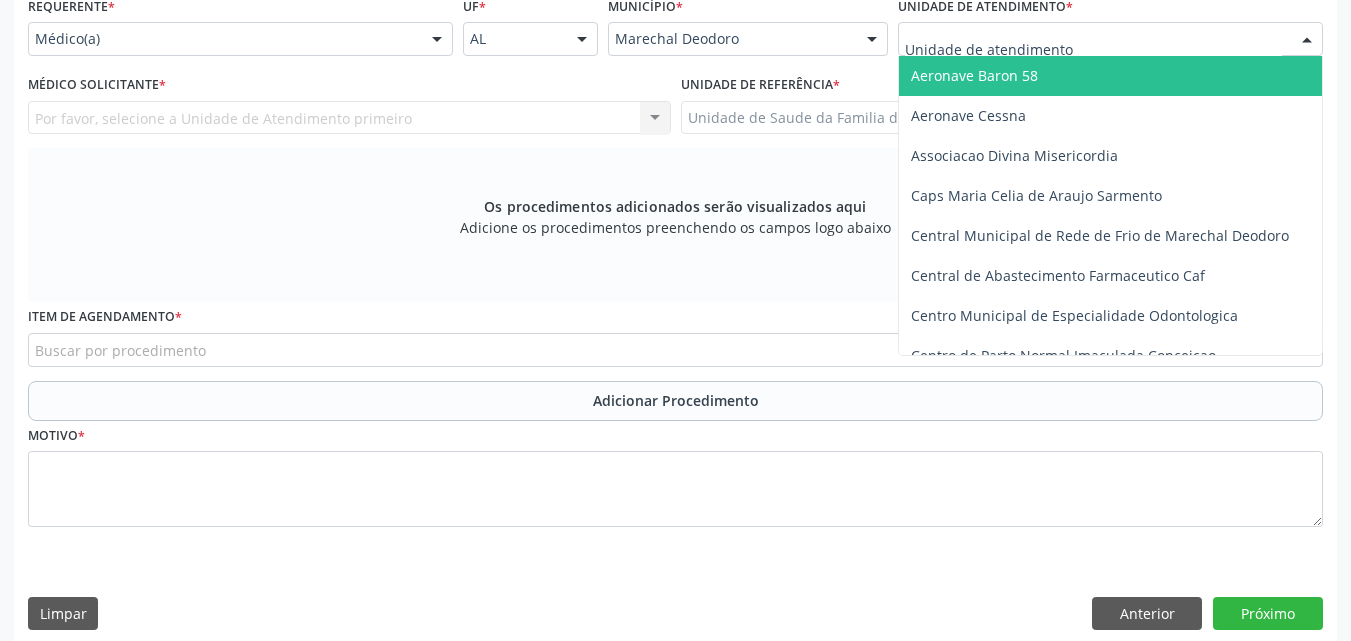click at bounding box center (1110, 39) 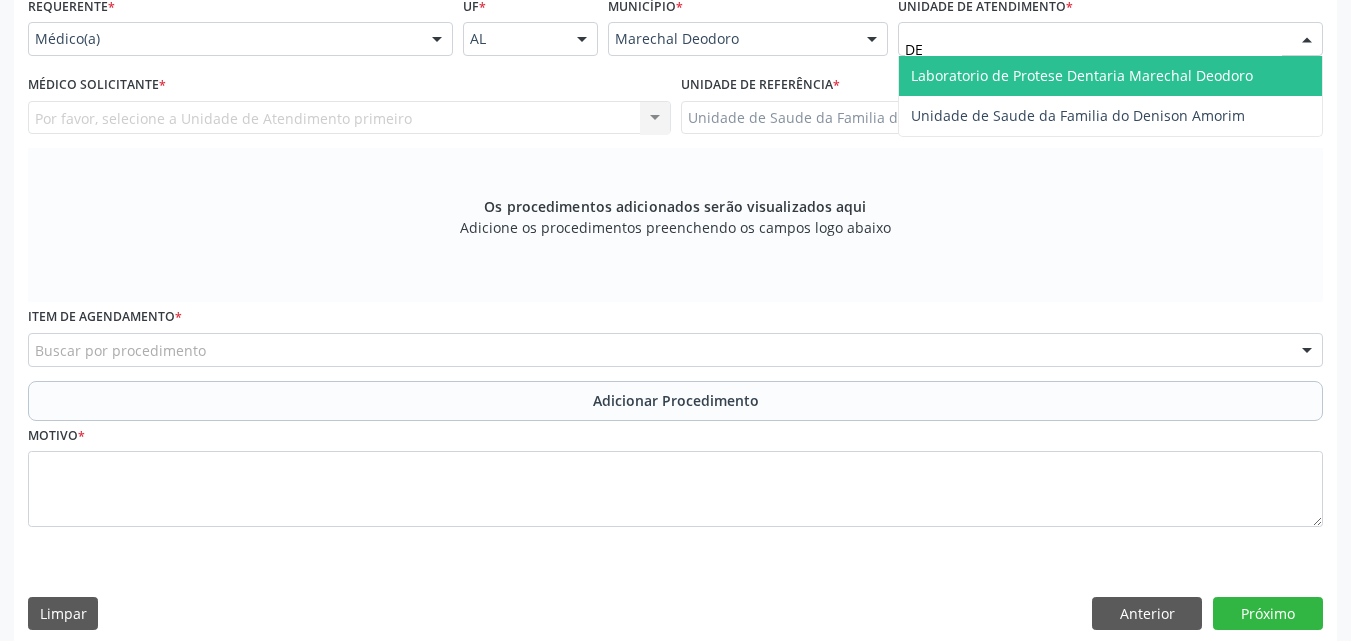 type on "DEN" 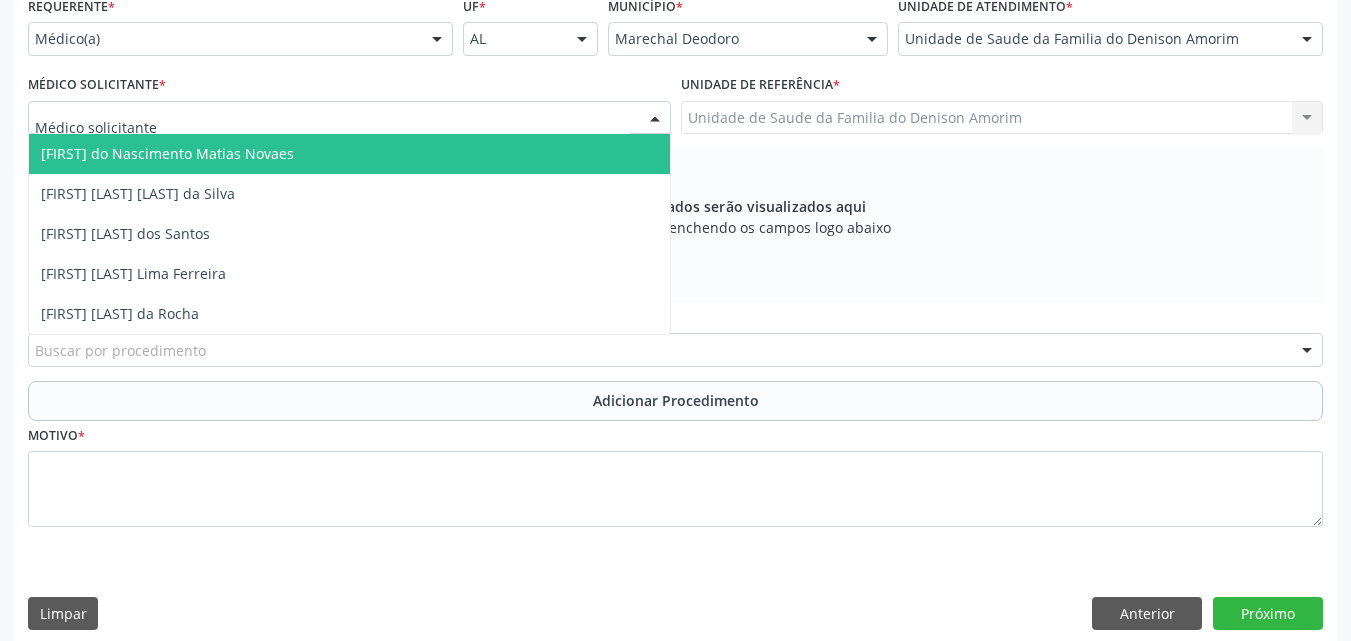 click at bounding box center (349, 118) 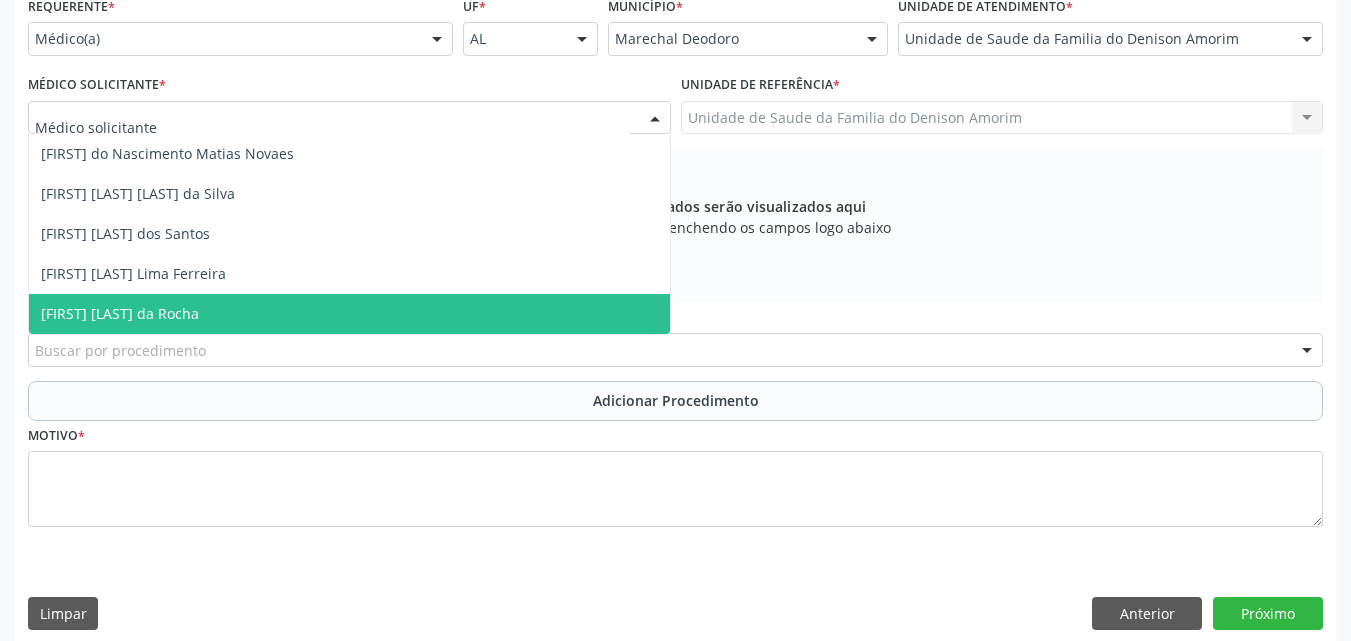 click on "[FIRST] [LAST] da Rocha" at bounding box center (349, 314) 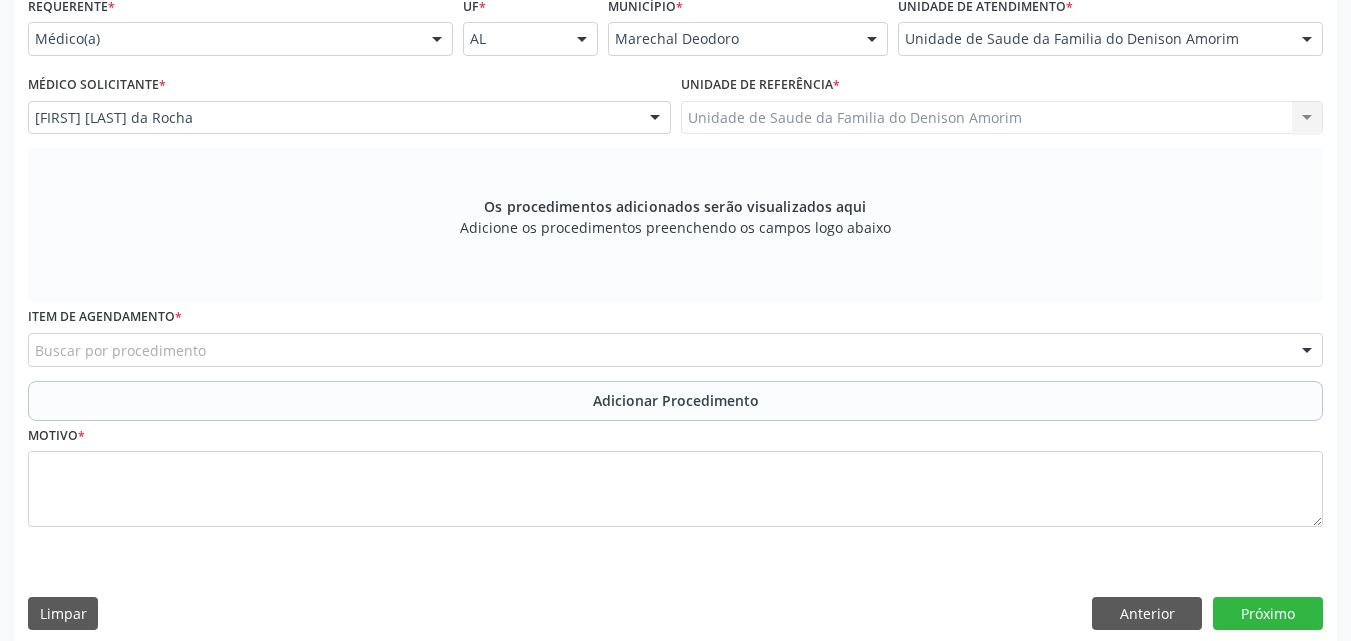 click on "Buscar por procedimento" at bounding box center (675, 350) 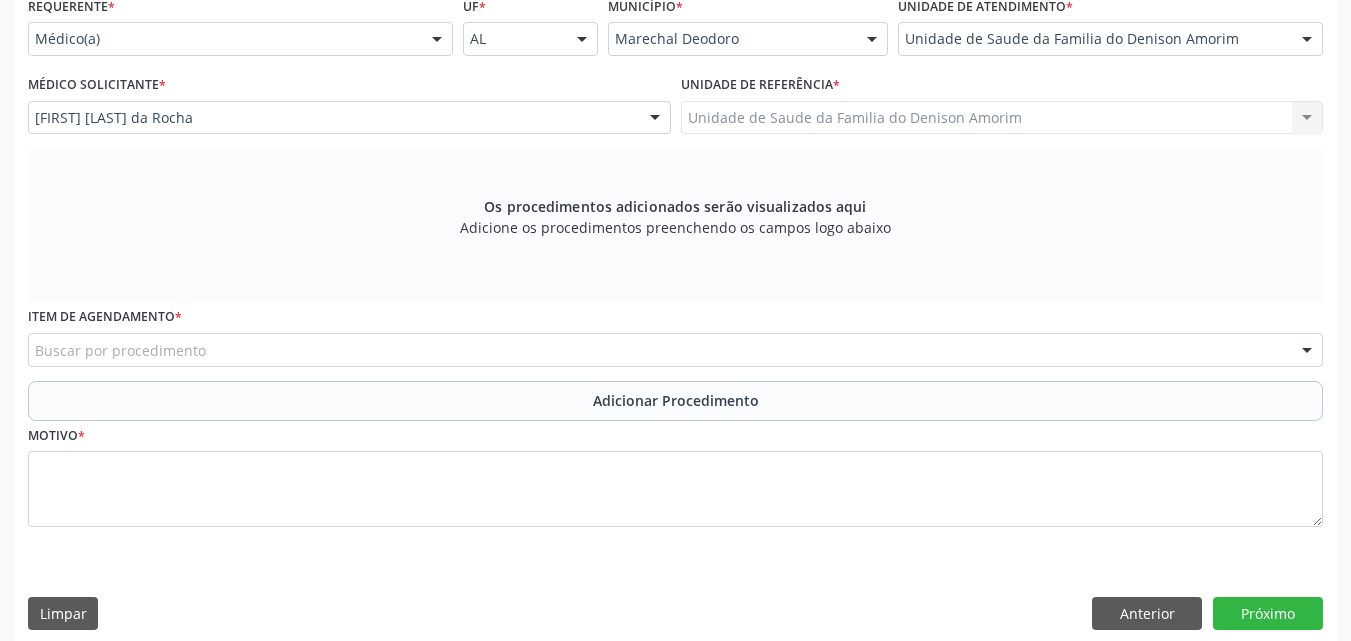 click on "Motivo
*" at bounding box center [675, 481] 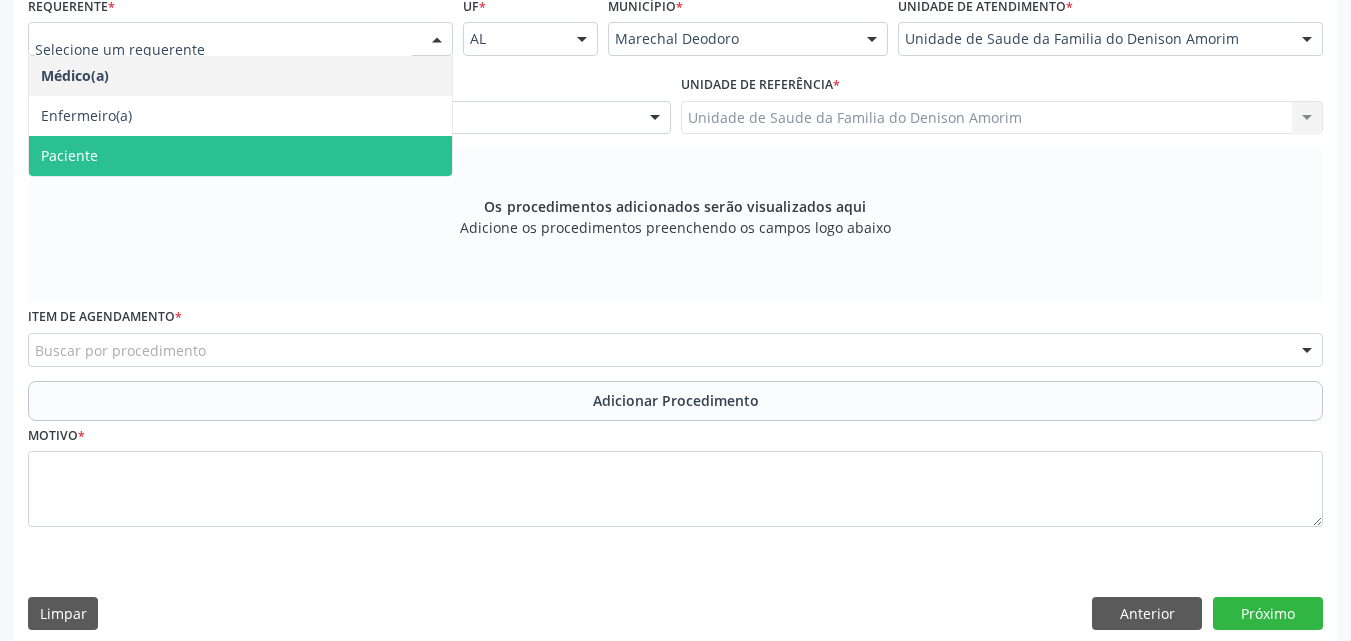 click on "Paciente" at bounding box center (240, 156) 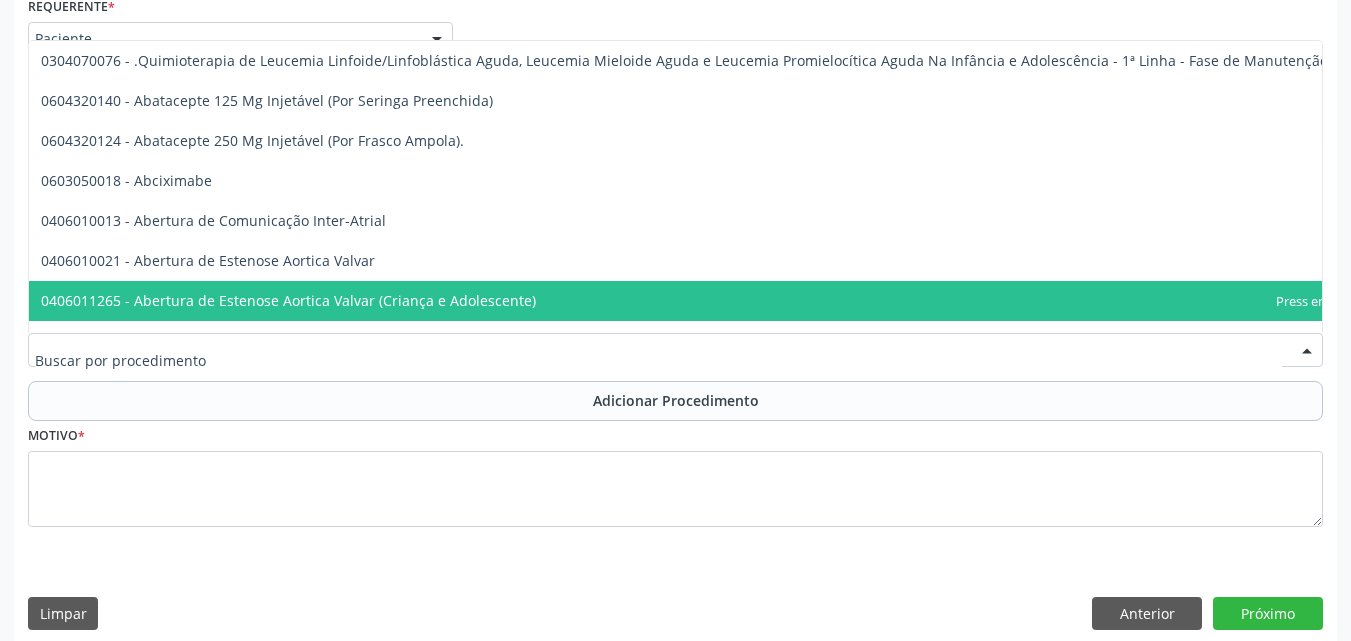 click at bounding box center [675, 350] 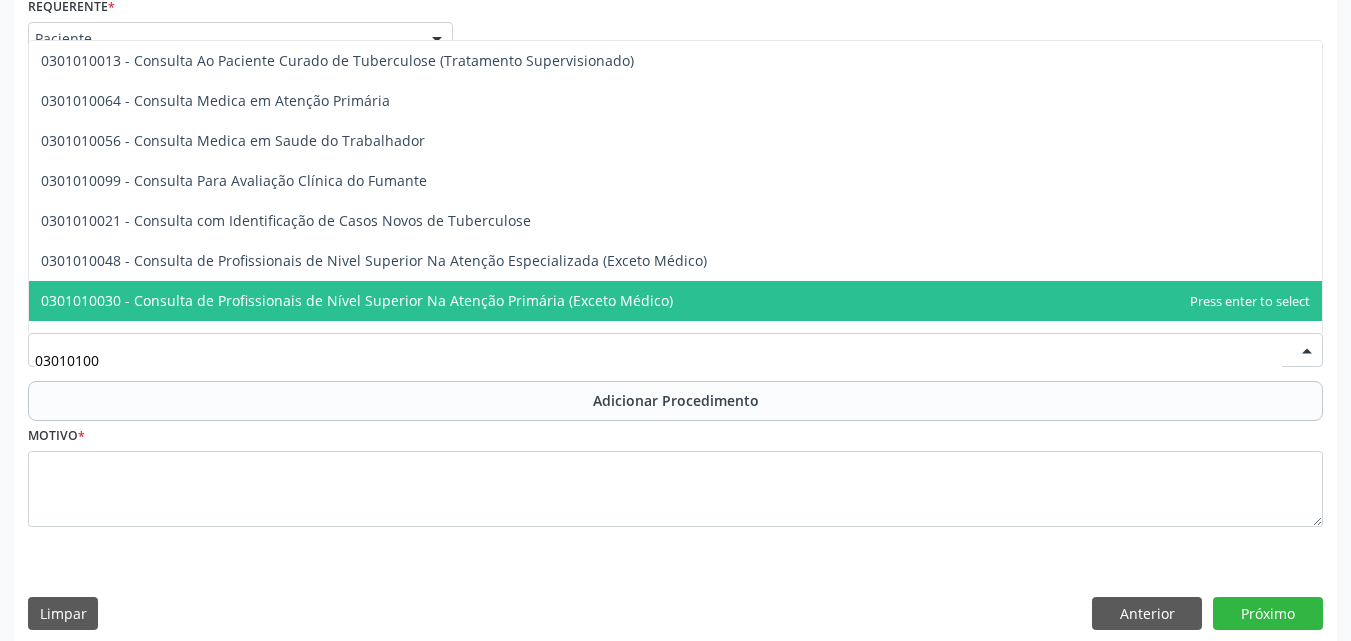 type on "030101004" 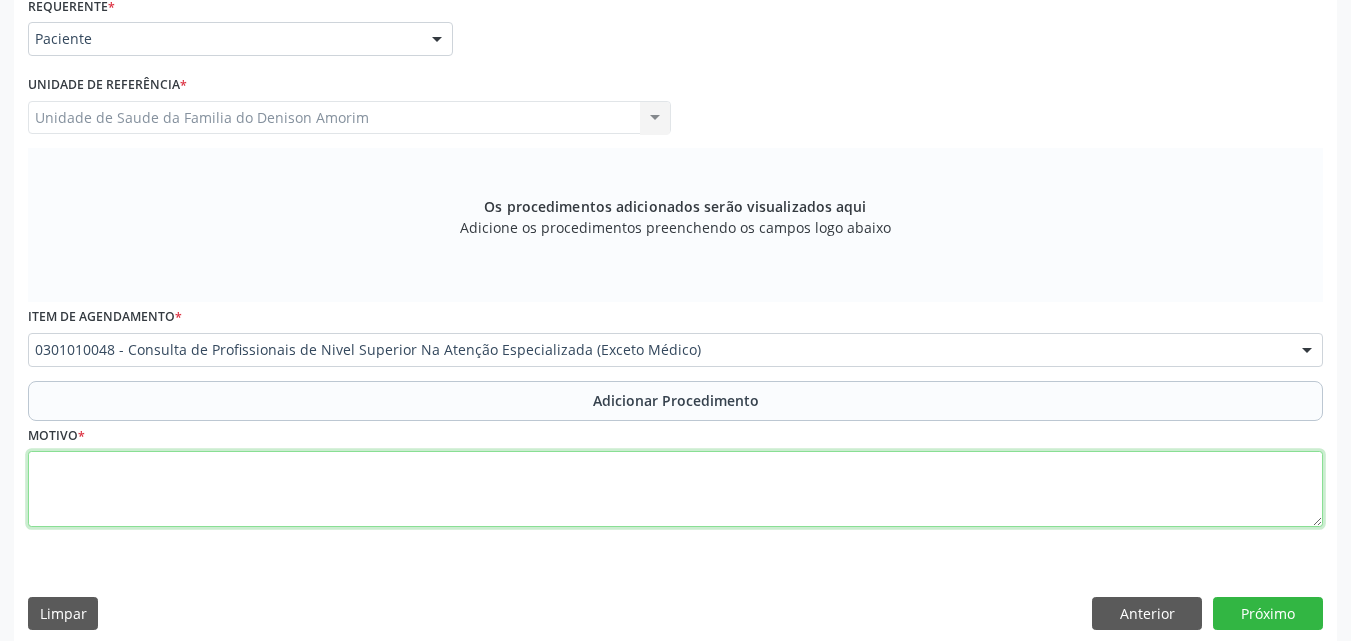 click at bounding box center [675, 489] 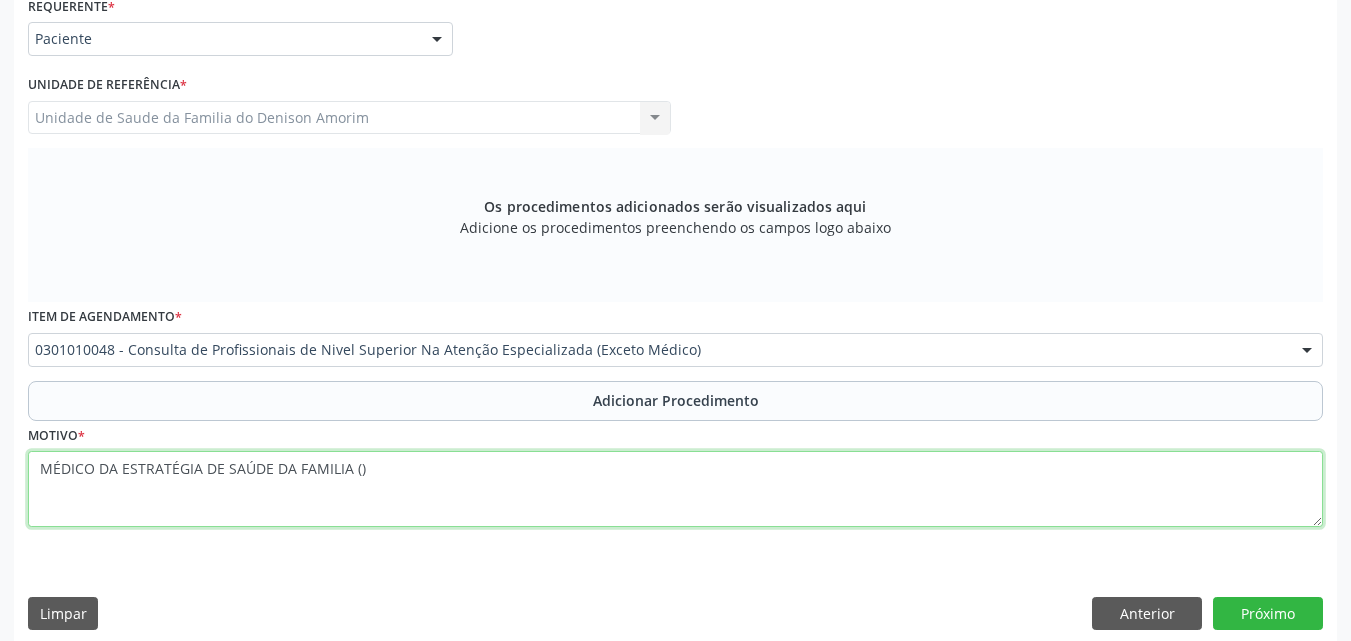 drag, startPoint x: 91, startPoint y: 471, endPoint x: 11, endPoint y: 473, distance: 80.024994 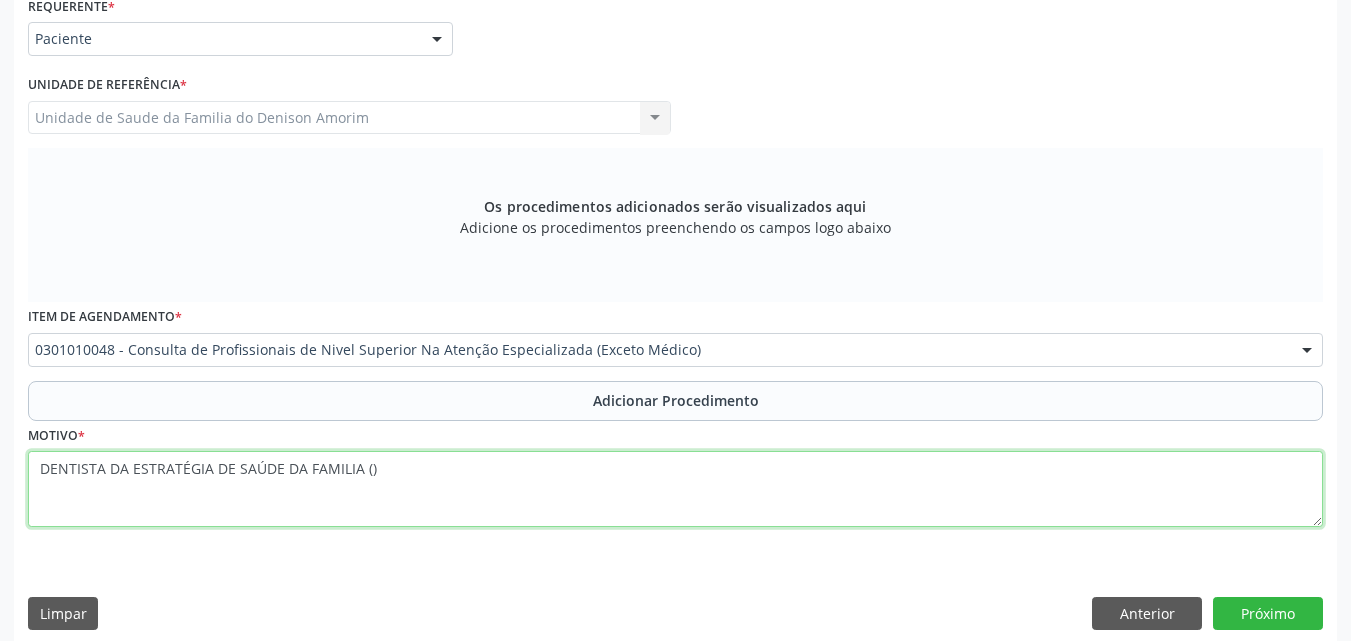 click on "DENTISTA DA ESTRATÉGIA DE SAÚDE DA FAMILIA ()" at bounding box center [675, 489] 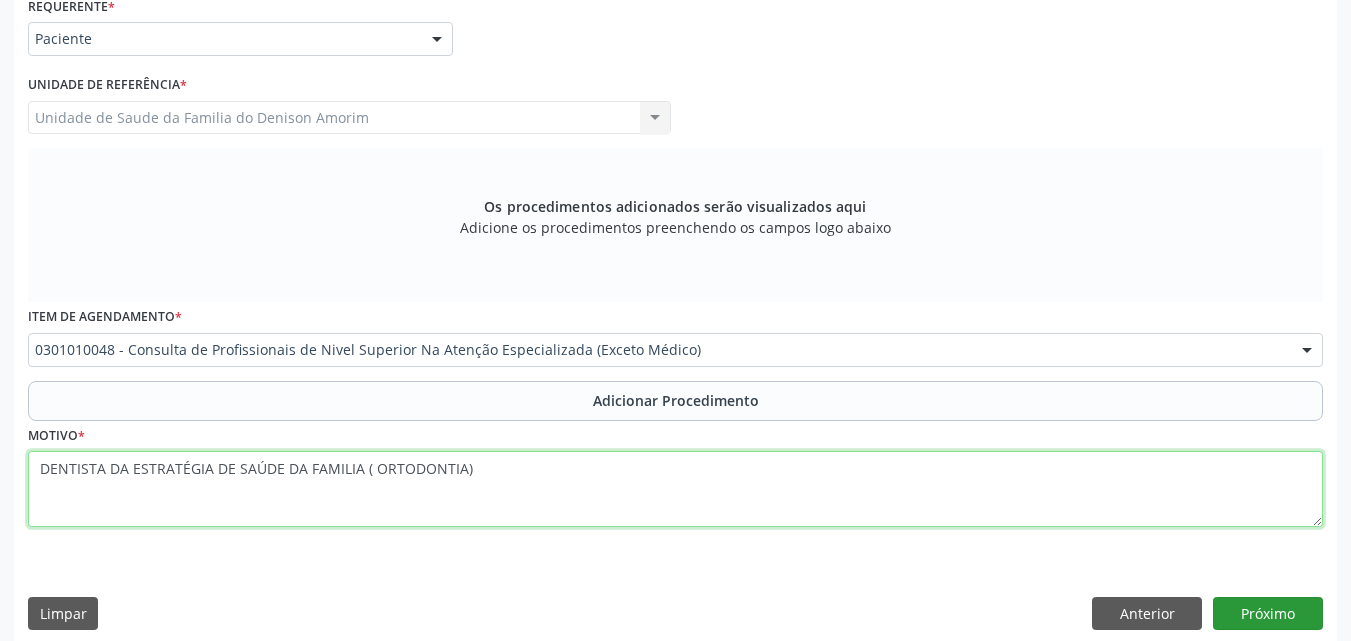 type on "DENTISTA DA ESTRATÉGIA DE SAÚDE DA FAMILIA ( ORTODONTIA)" 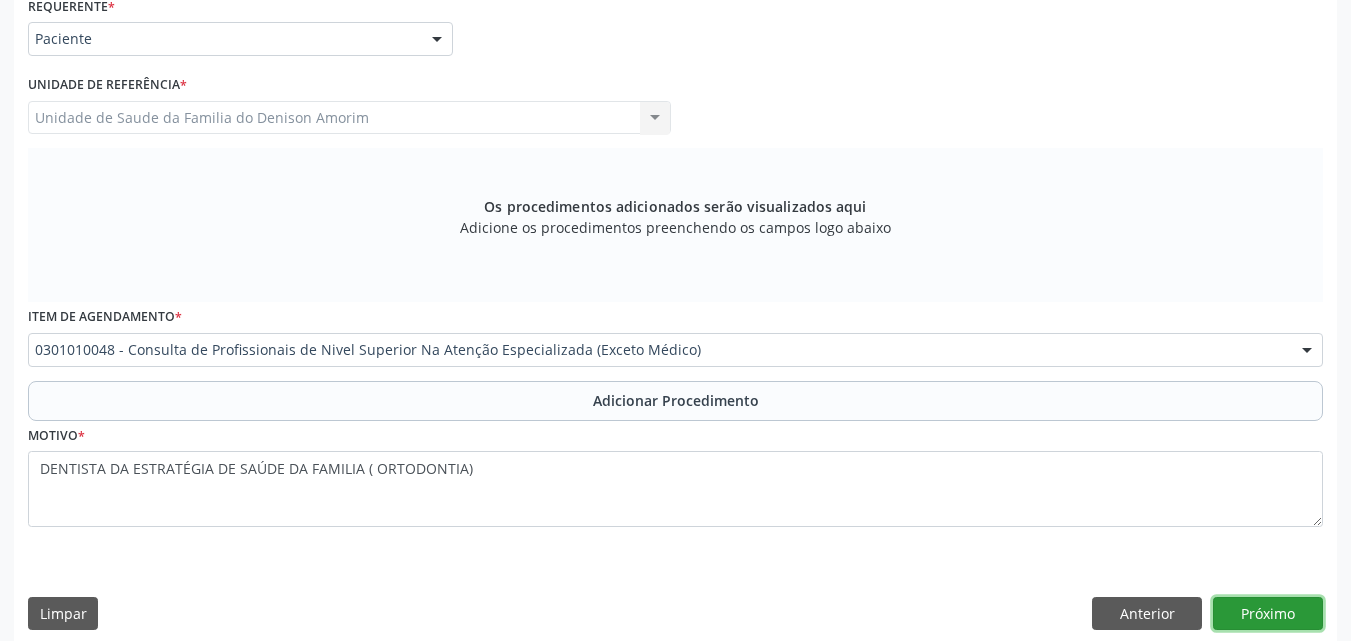 click on "Próximo" at bounding box center (1268, 614) 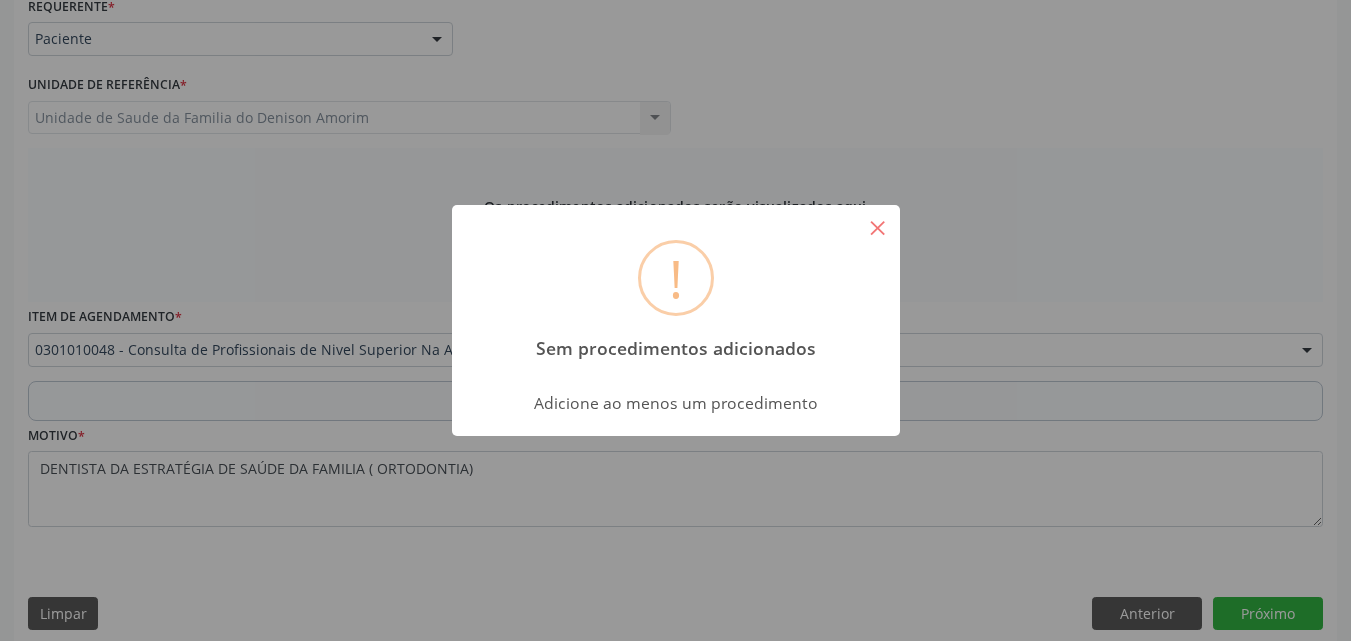 click on "×" at bounding box center (878, 227) 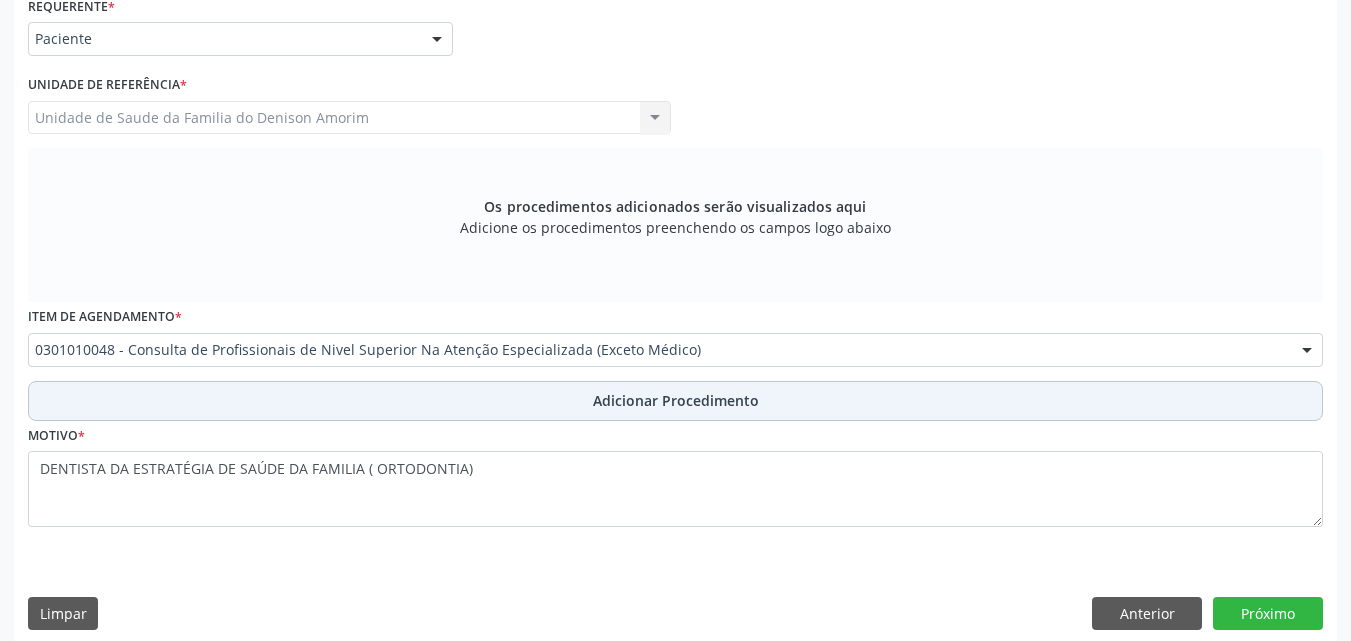 click on "Adicionar Procedimento" at bounding box center (675, 401) 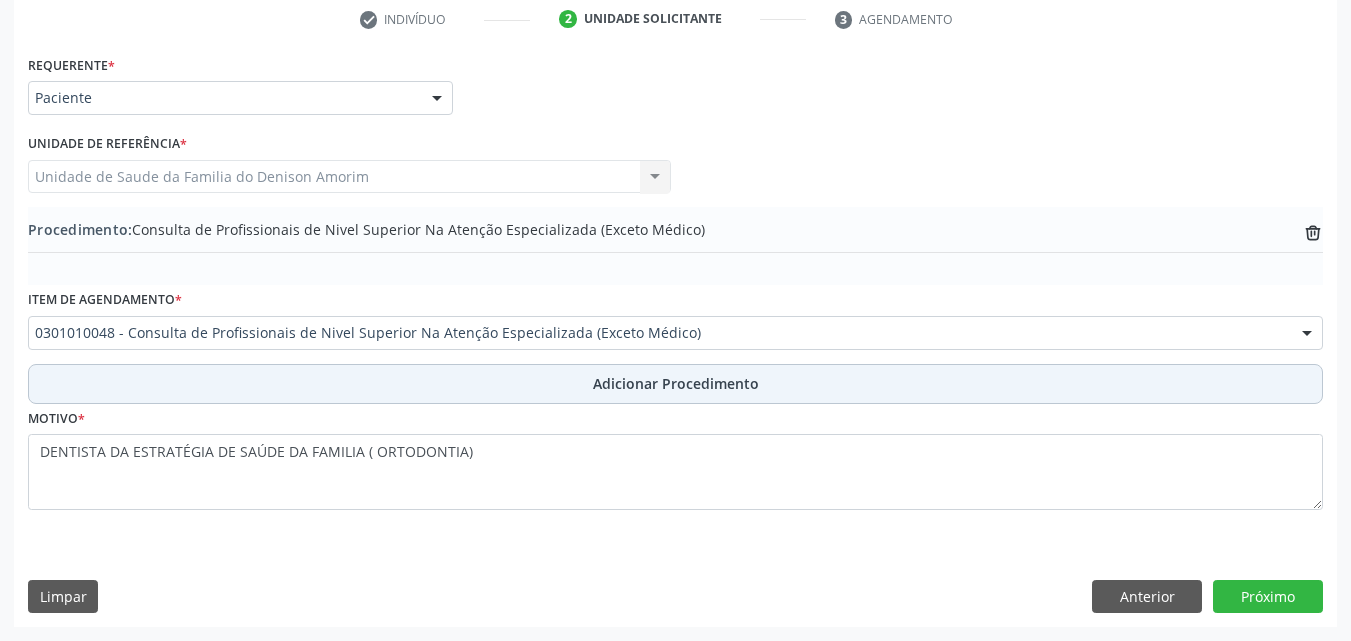 scroll, scrollTop: 412, scrollLeft: 0, axis: vertical 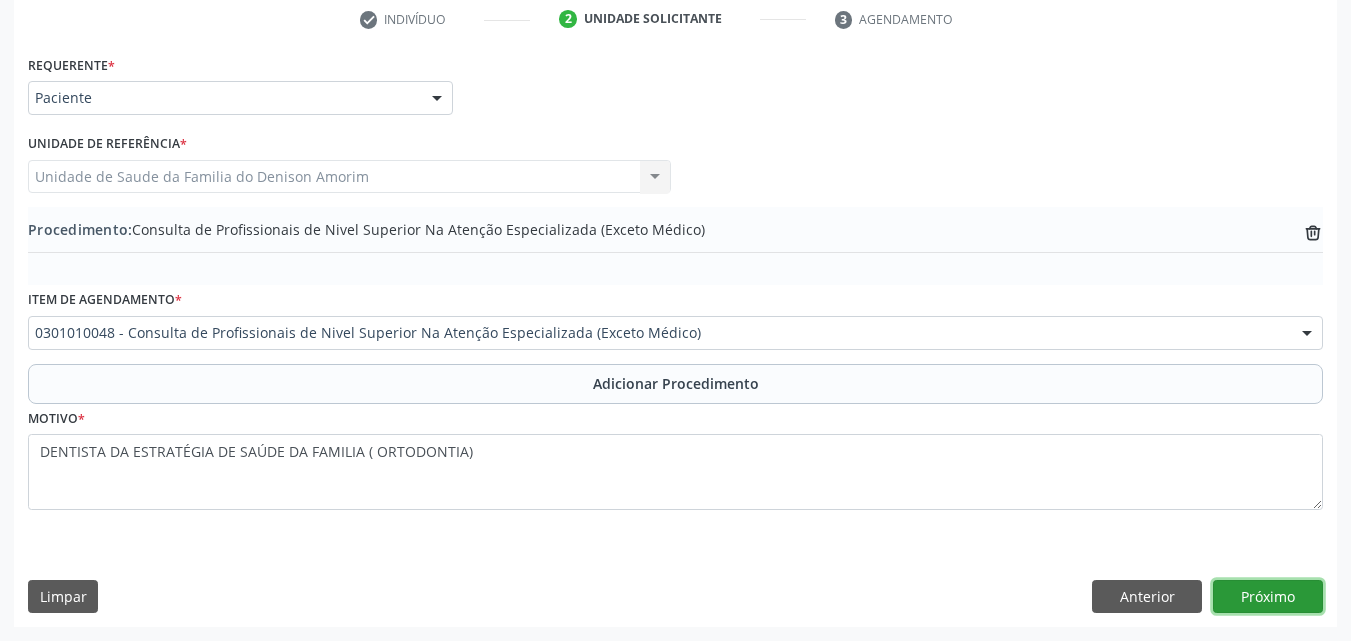 click on "Próximo" at bounding box center [1268, 597] 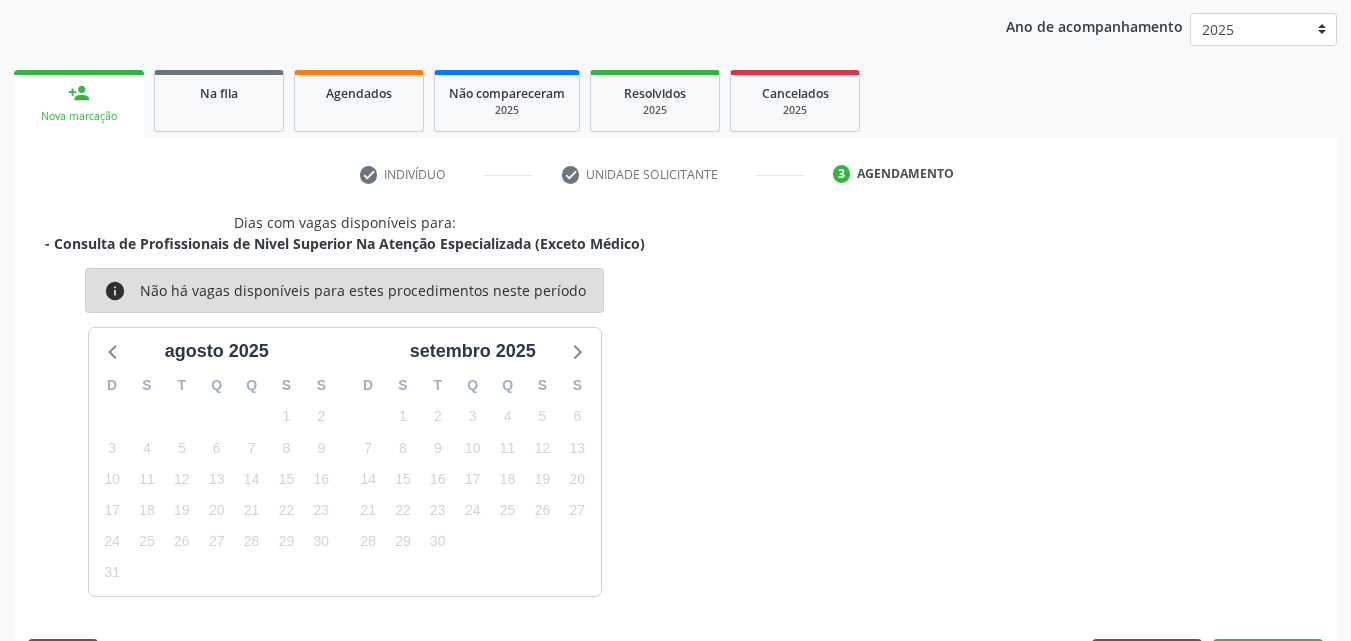 scroll, scrollTop: 316, scrollLeft: 0, axis: vertical 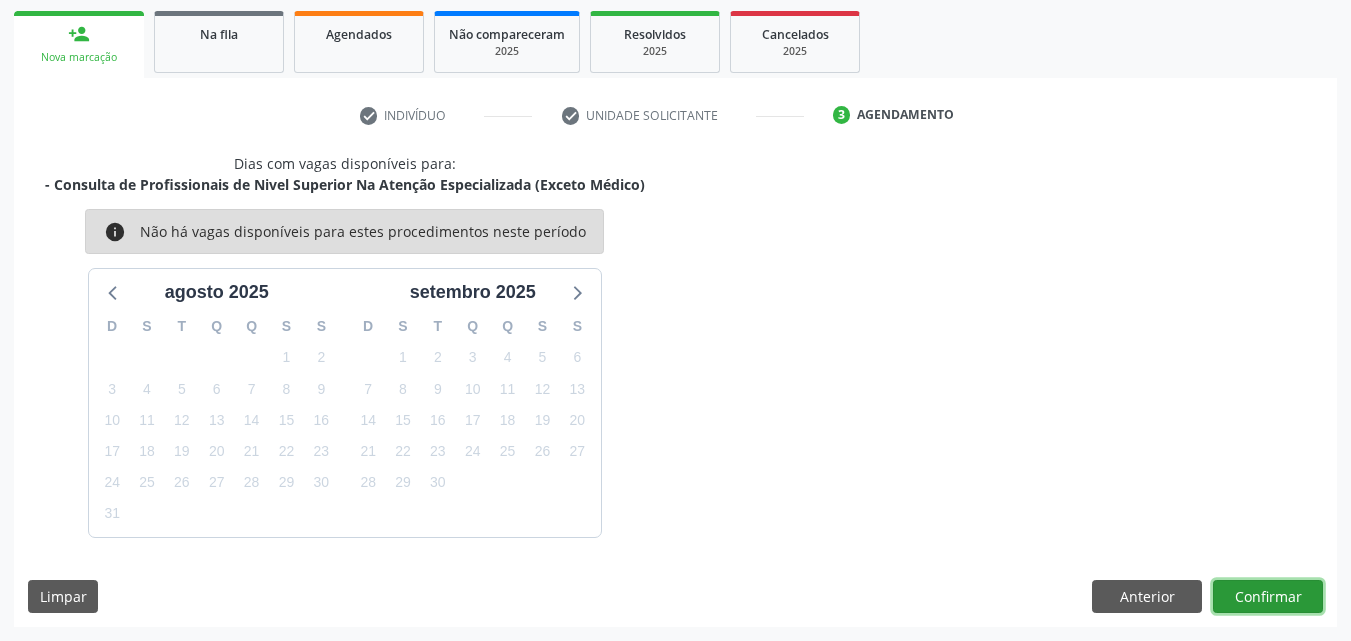 click on "Confirmar" at bounding box center [1268, 597] 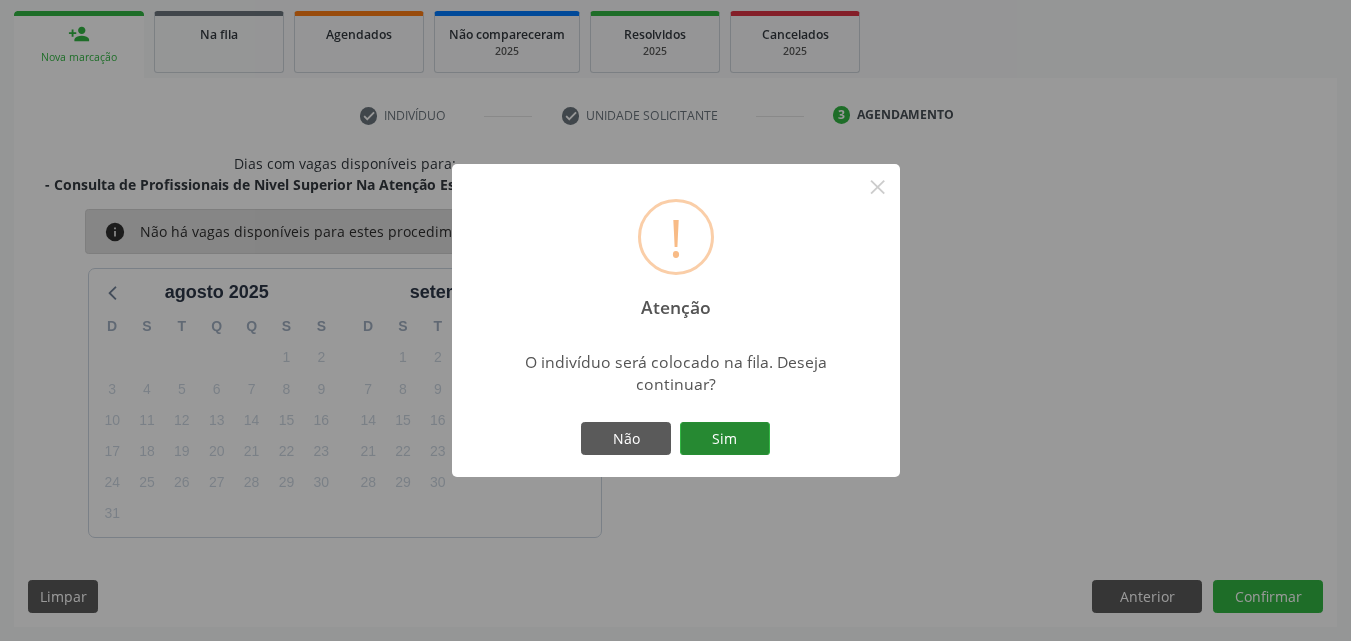 click on "Sim" at bounding box center [725, 439] 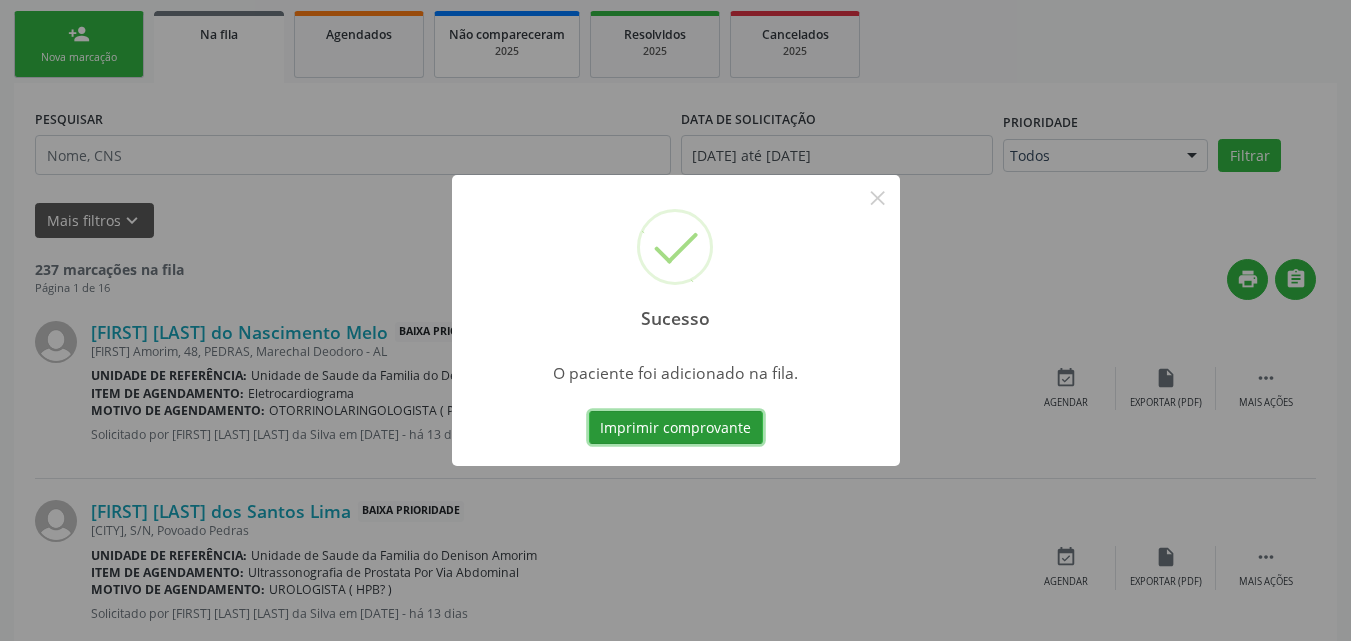 scroll, scrollTop: 54, scrollLeft: 0, axis: vertical 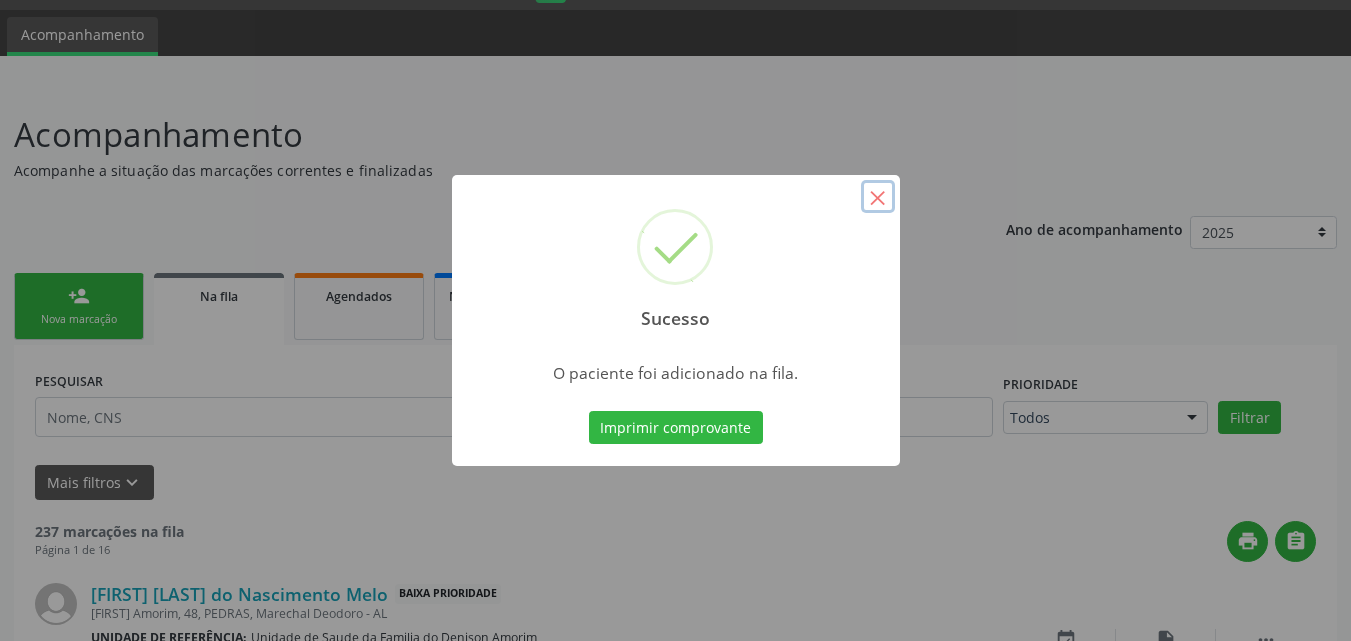 click on "×" at bounding box center [878, 197] 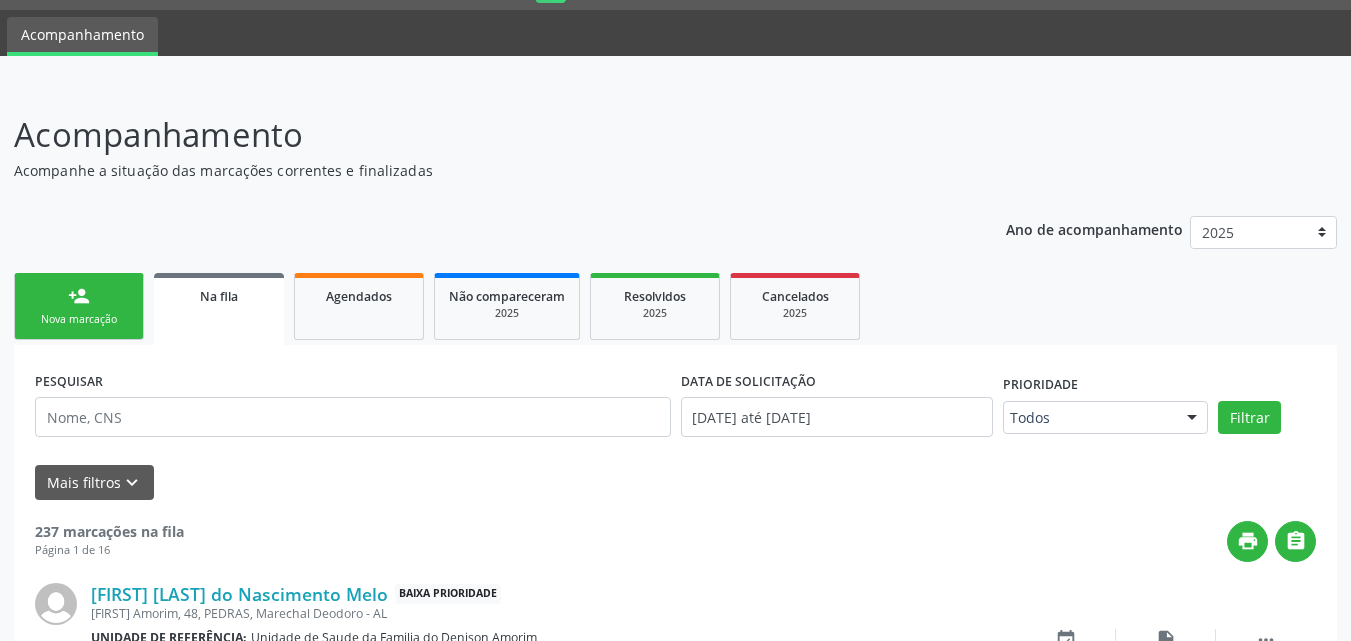click on "Nova marcação" at bounding box center [79, 319] 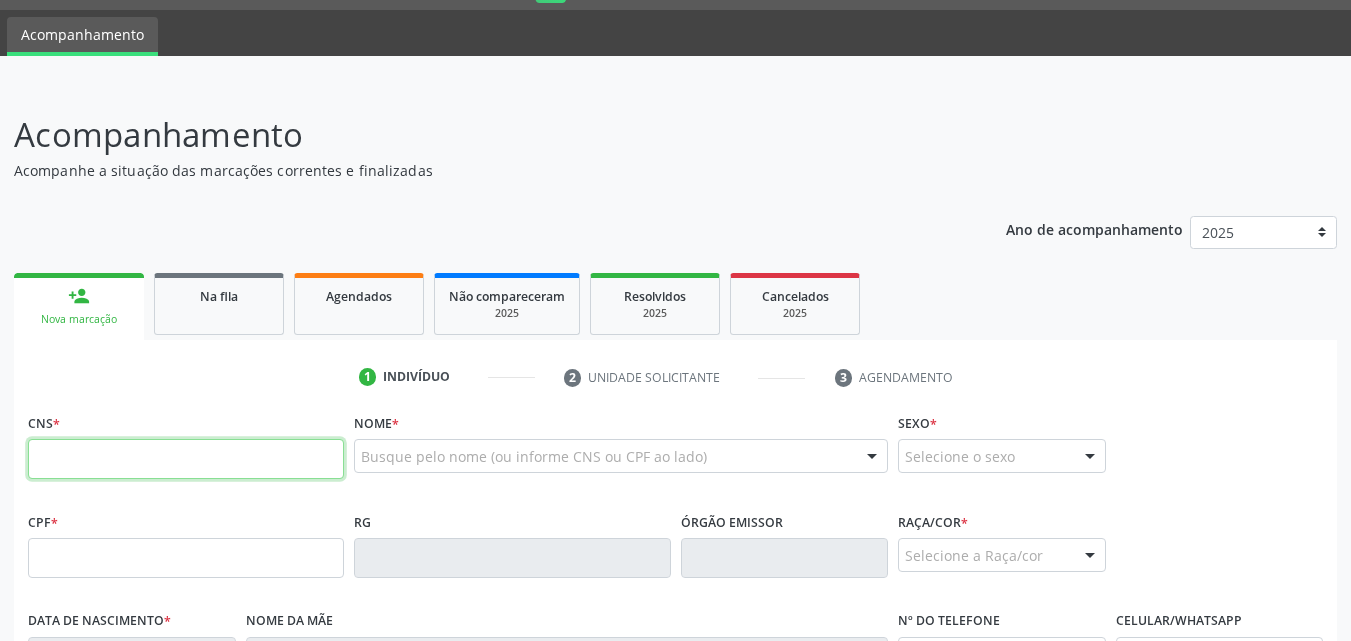 click at bounding box center [186, 459] 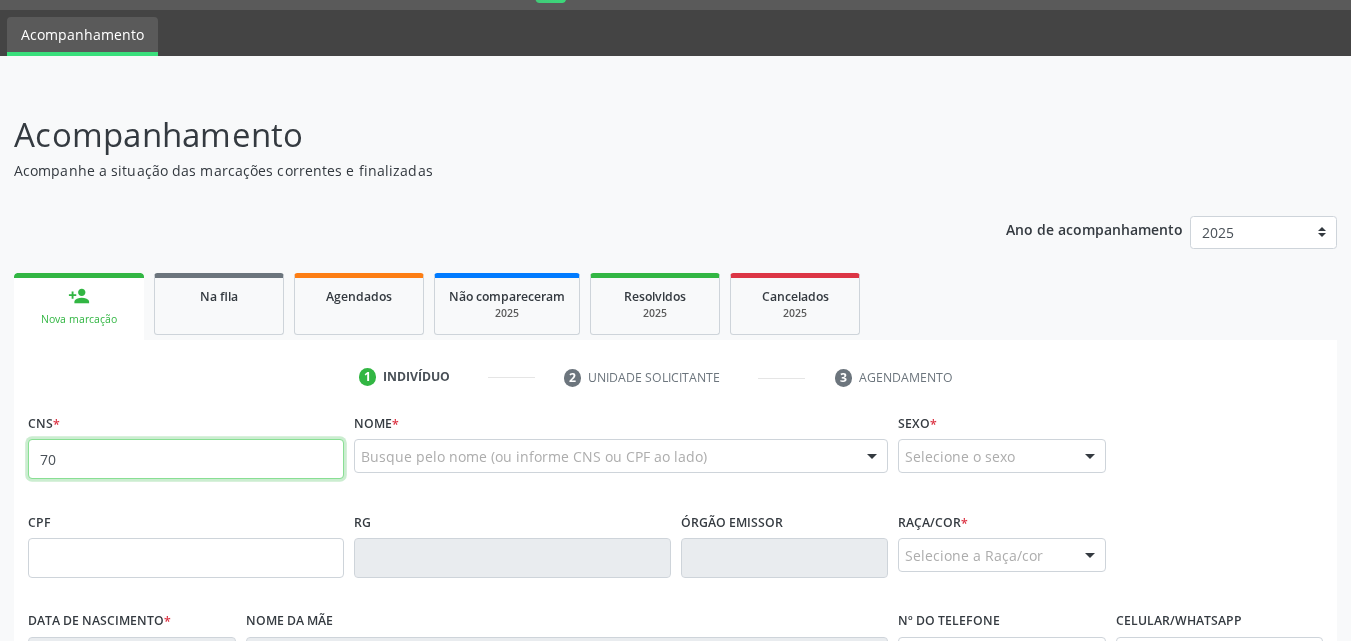type on "7" 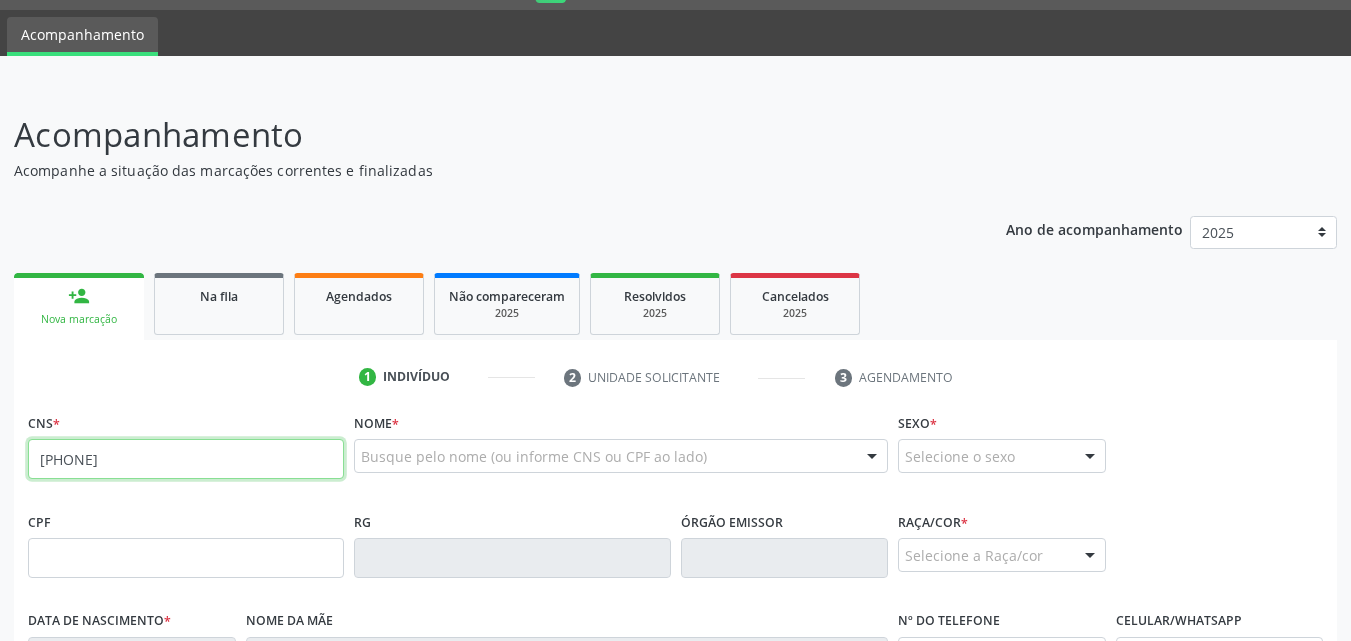 type on "[PHONE]" 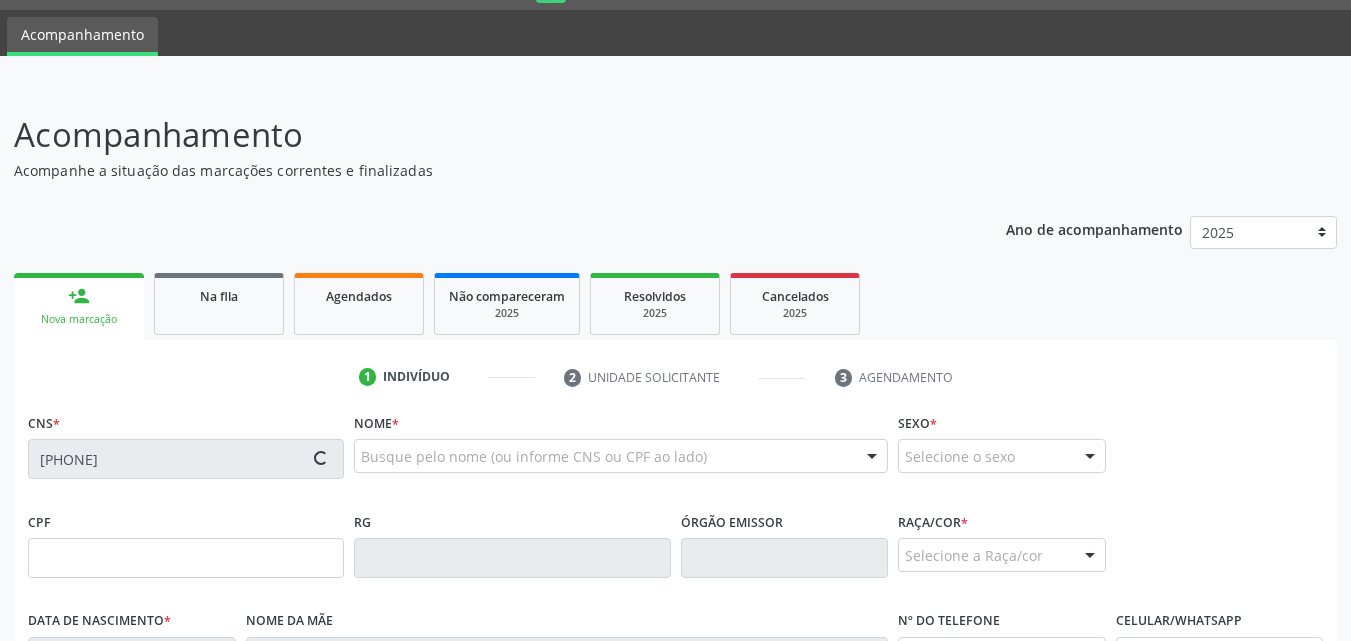 type on "[CPF]" 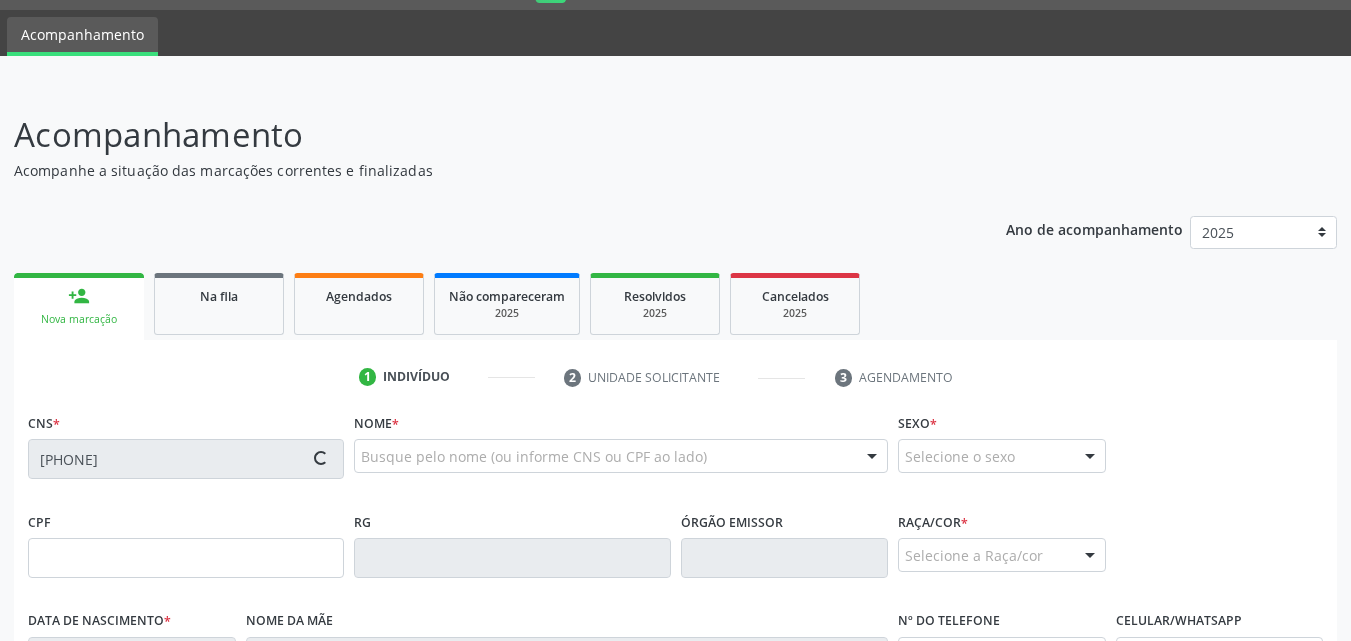 type on "[DATE]" 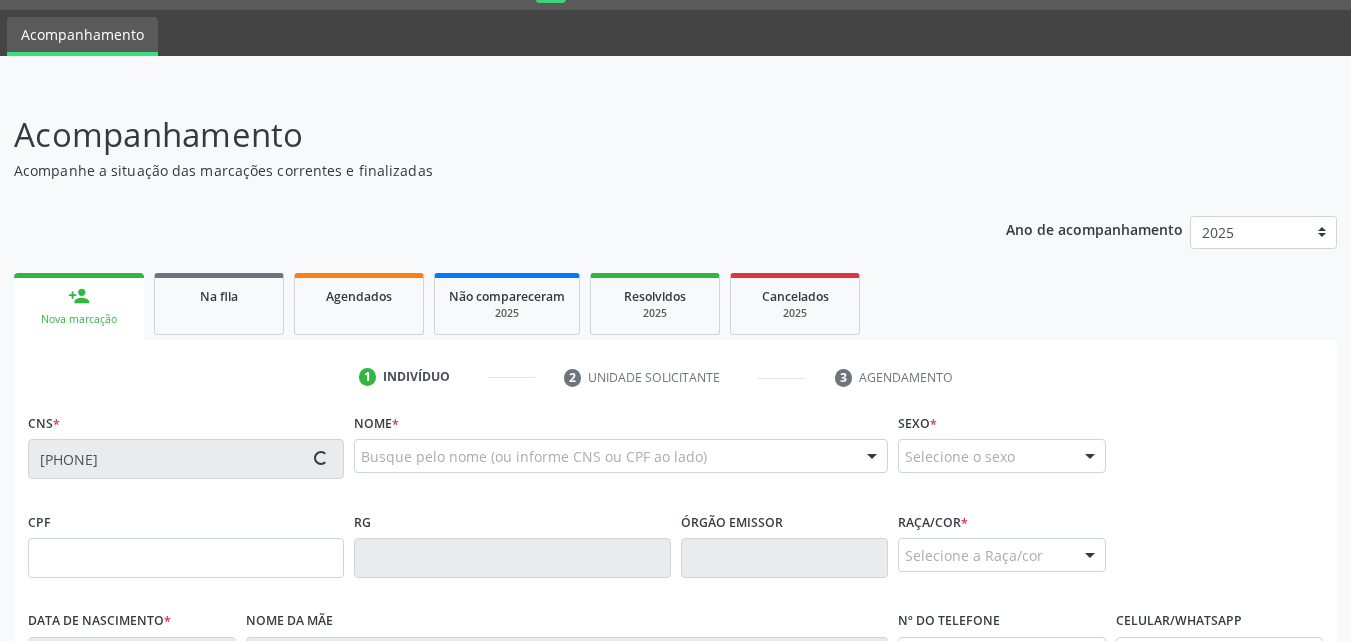 type on "([PHONE])" 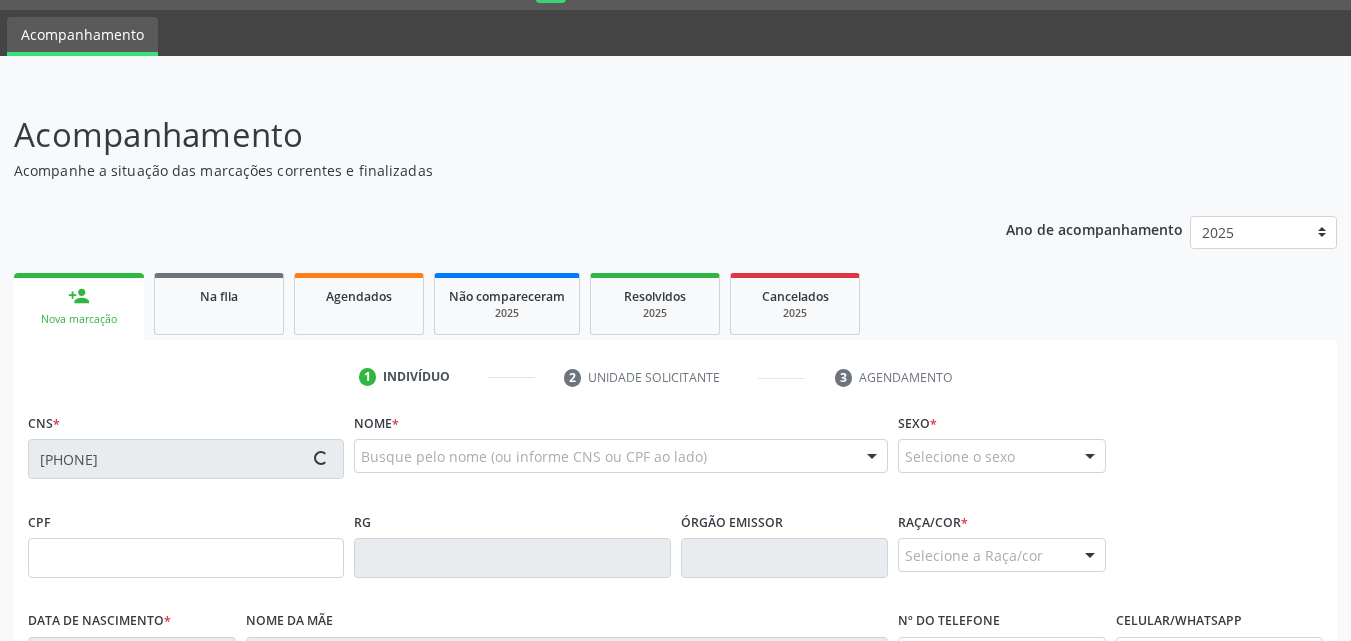 type on "22" 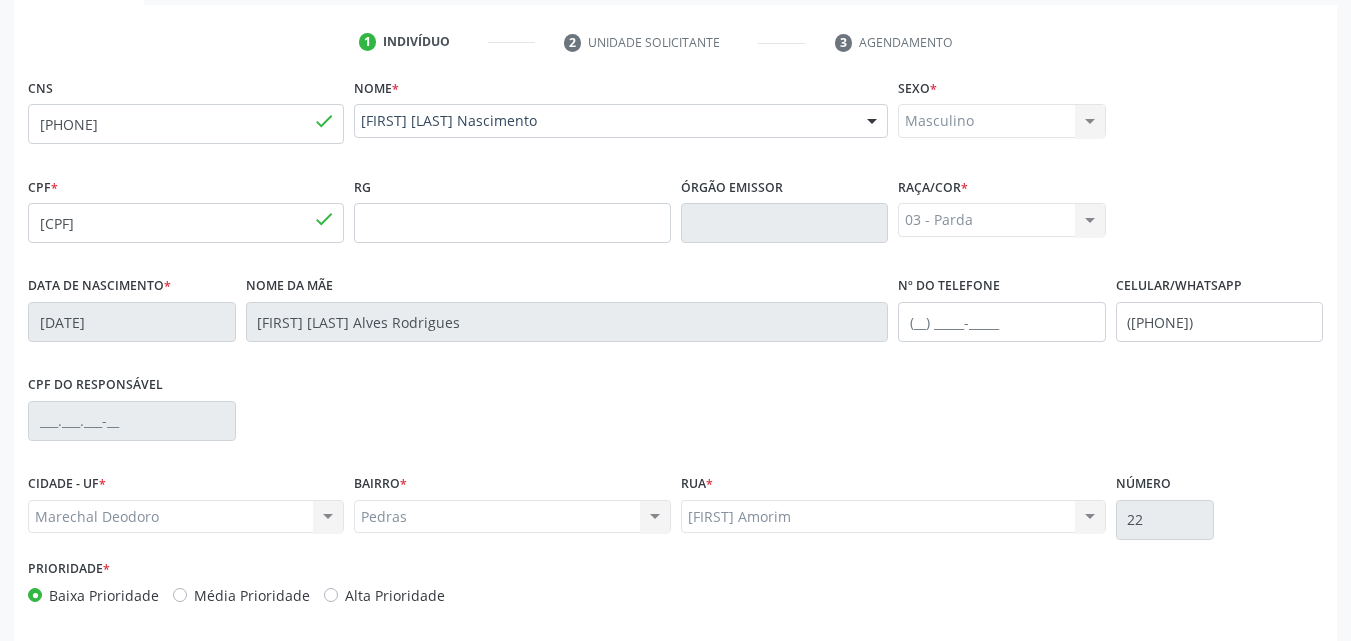 scroll, scrollTop: 471, scrollLeft: 0, axis: vertical 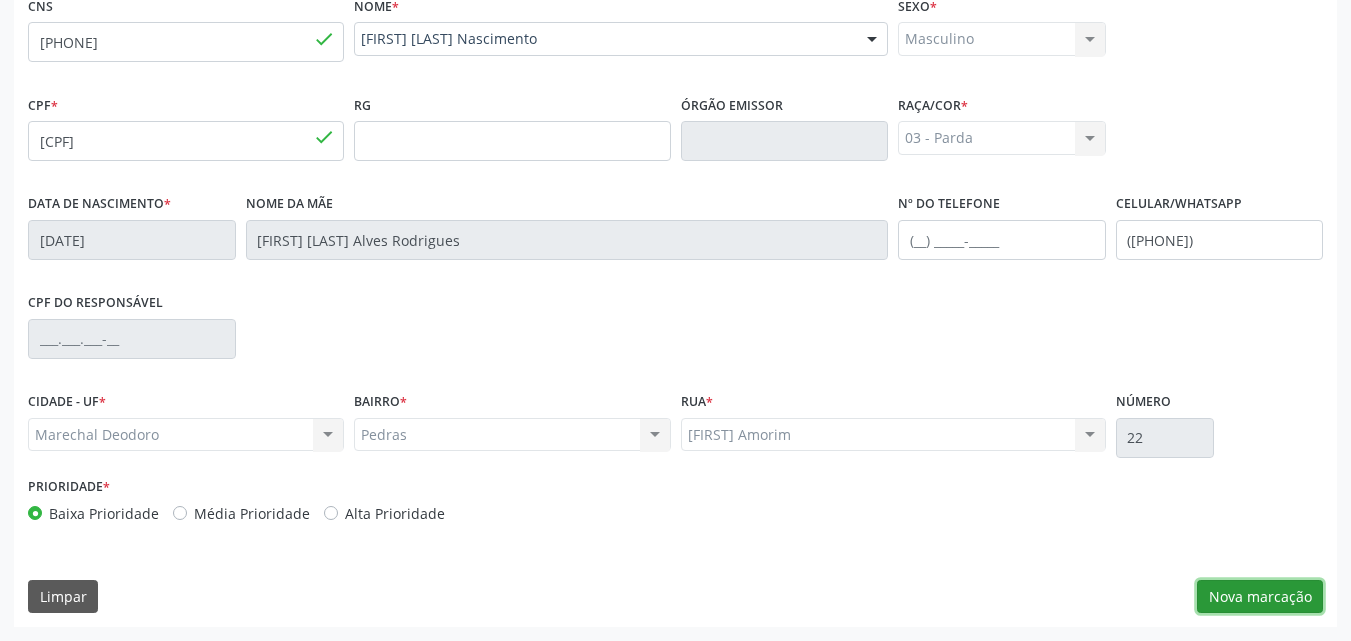 click on "Nova marcação" at bounding box center [1260, 597] 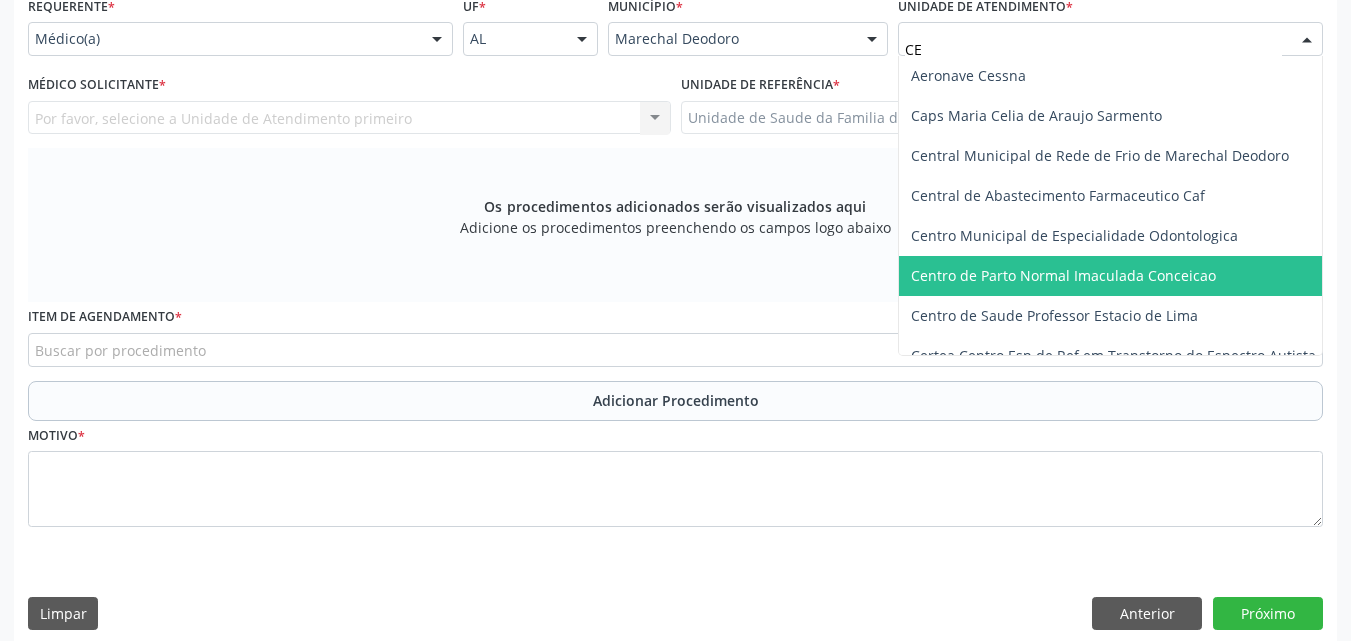 type on "C" 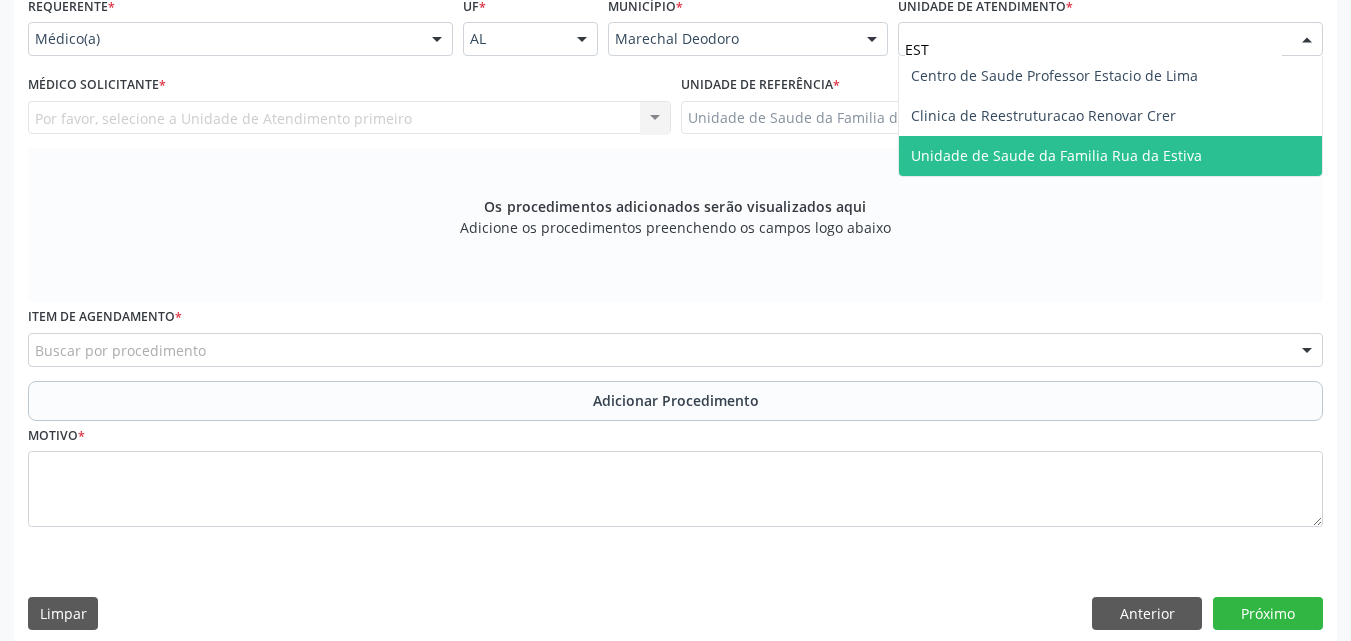 type on "ESTA" 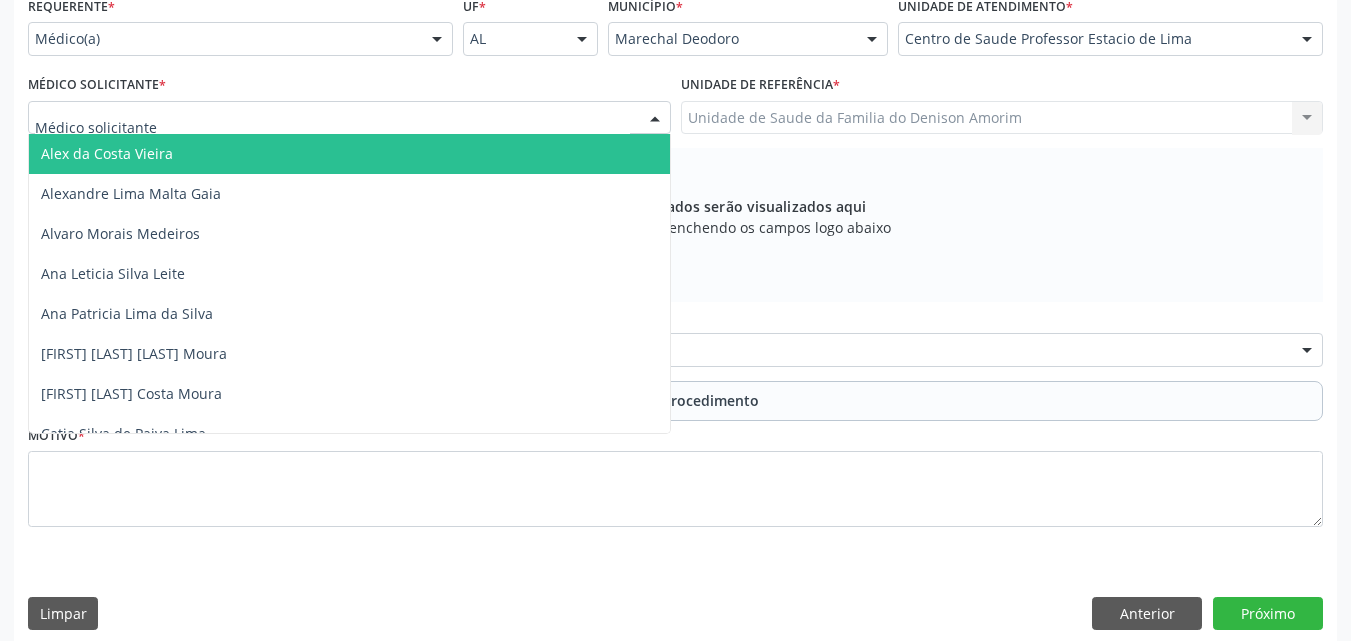 click at bounding box center [349, 118] 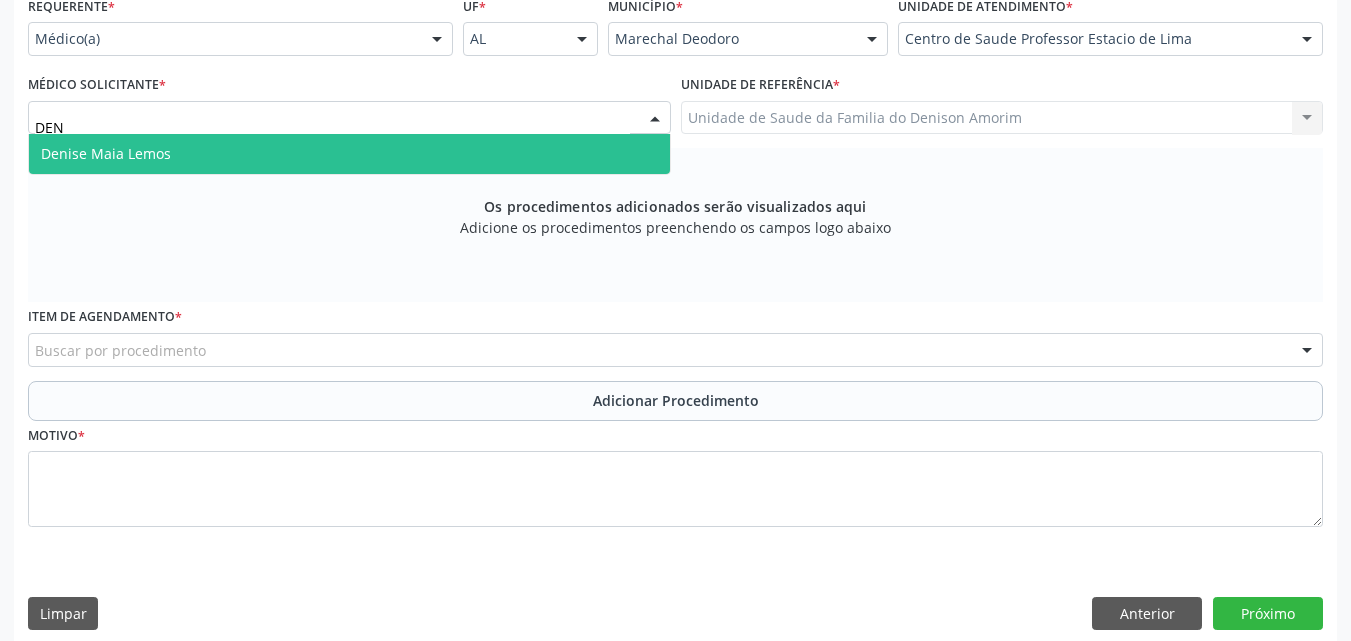 type on "DENI" 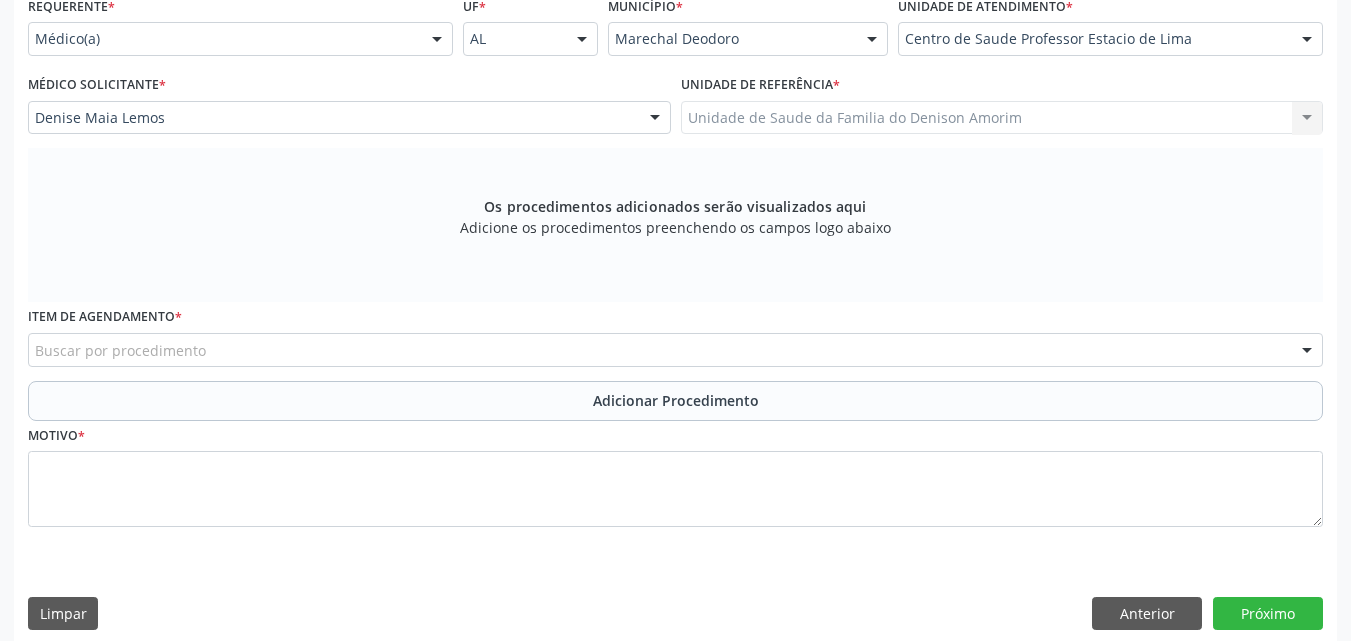 click on "Buscar por procedimento" at bounding box center [675, 350] 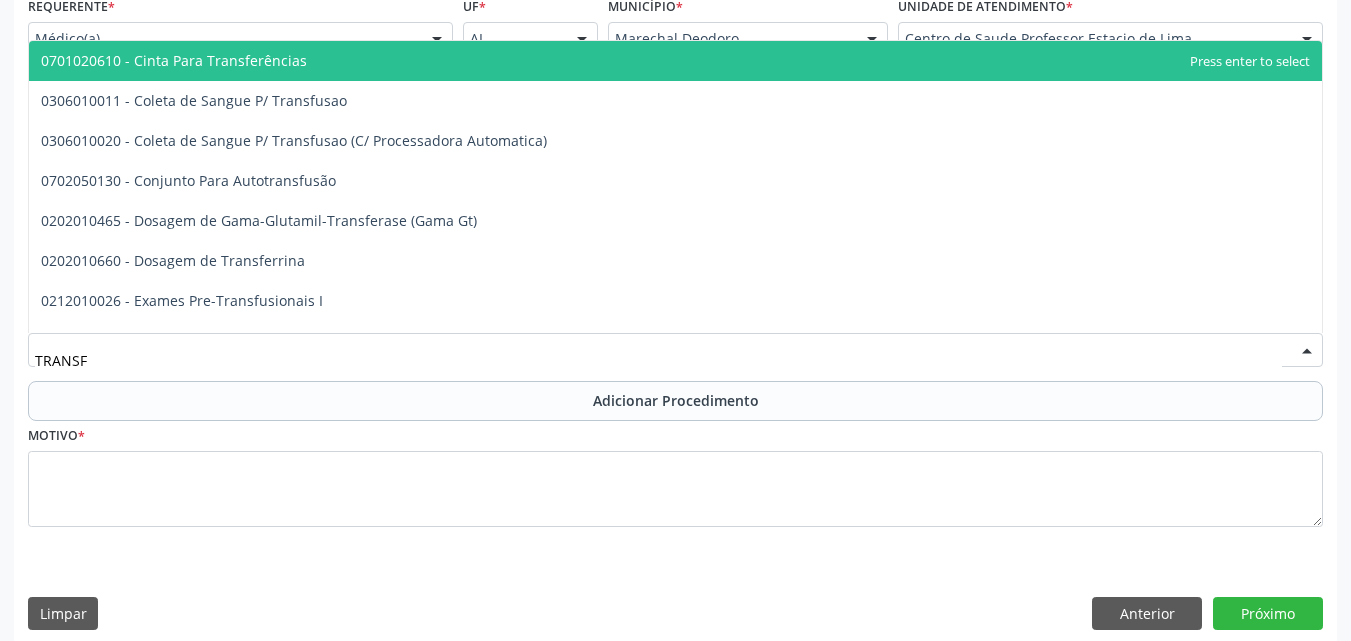 type on "TRANSFO" 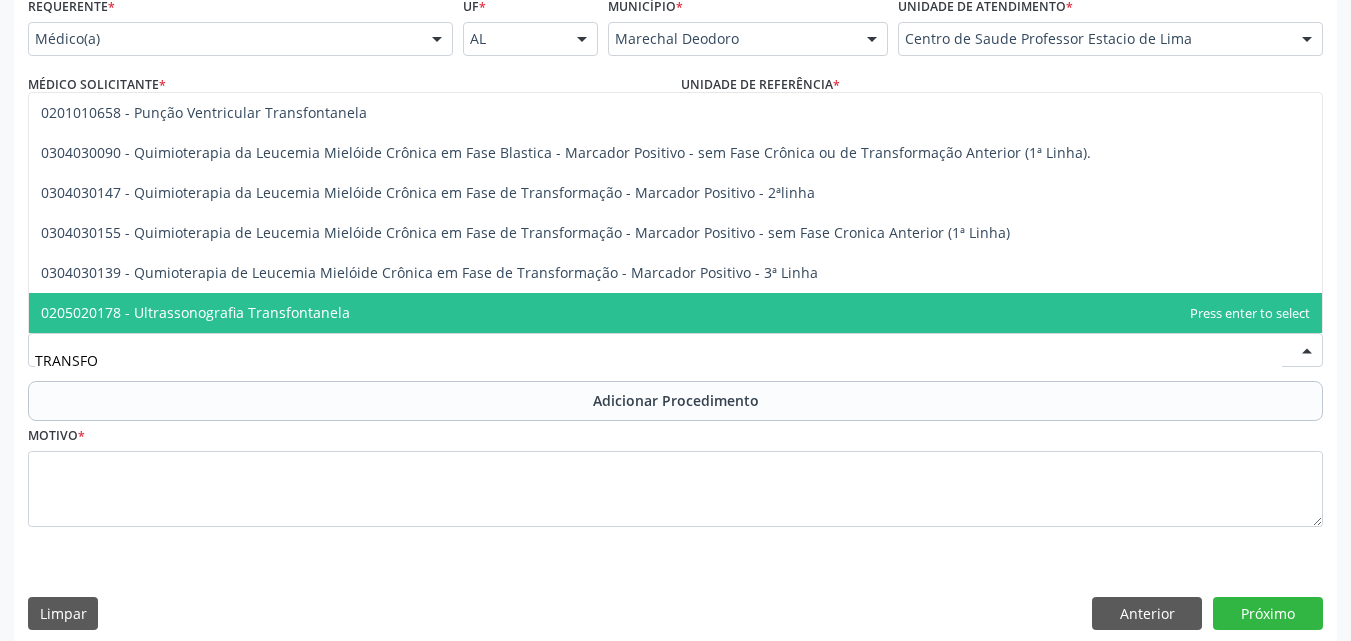 click on "0205020178 - Ultrassonografia Transfontanela" at bounding box center [675, 313] 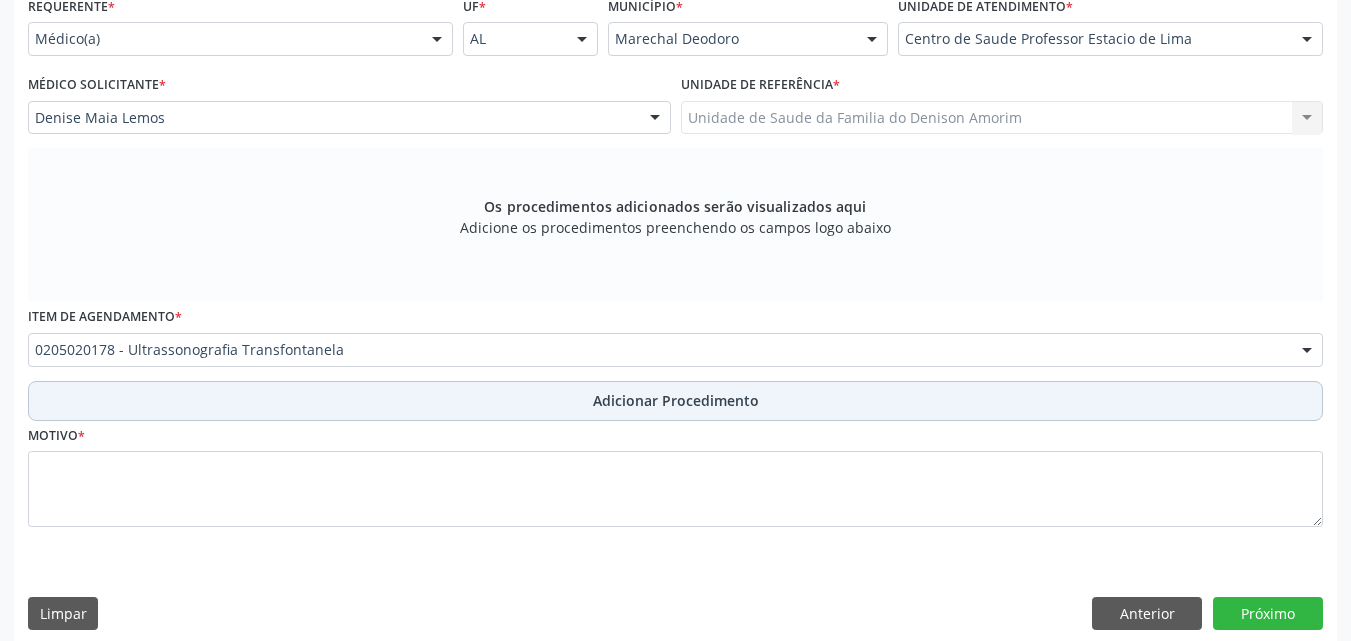 click on "Adicionar Procedimento" at bounding box center [675, 401] 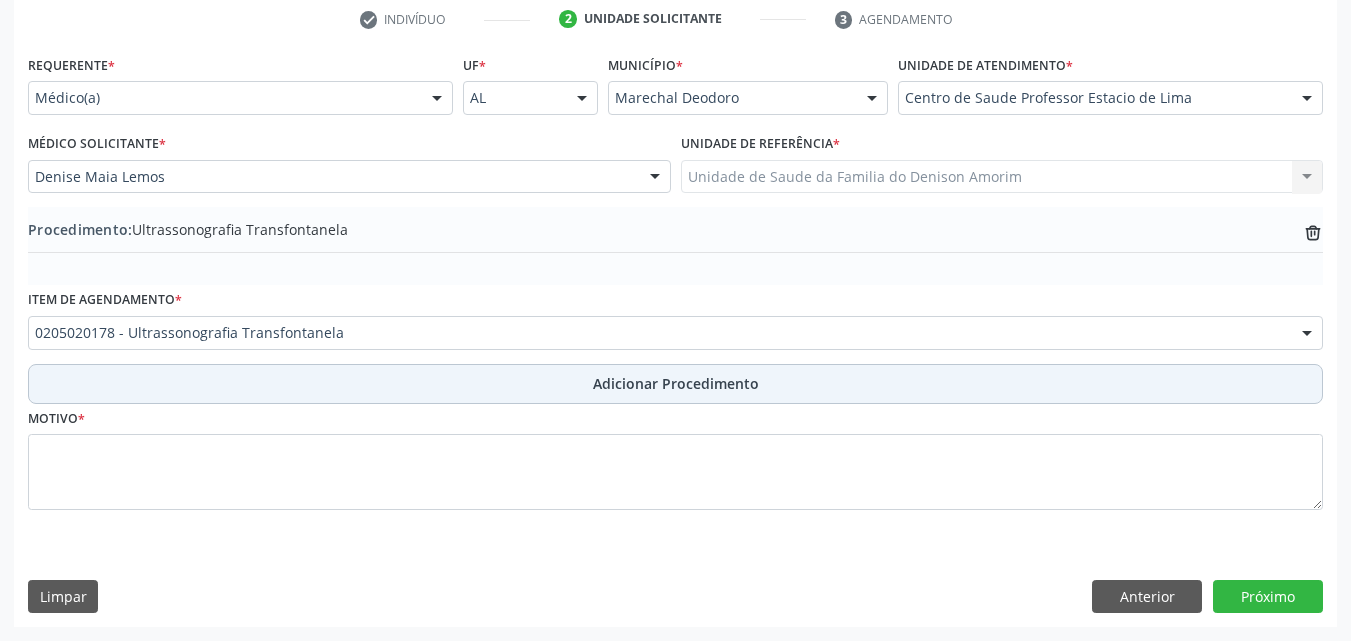 scroll, scrollTop: 412, scrollLeft: 0, axis: vertical 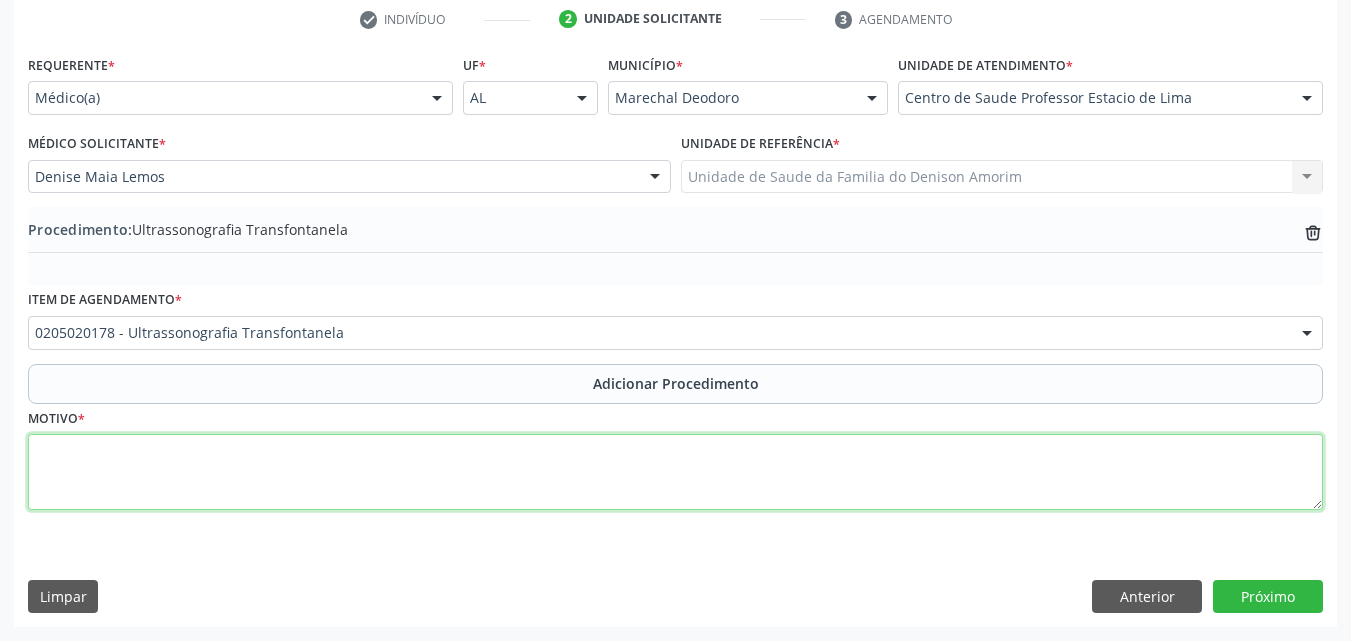 click at bounding box center (675, 472) 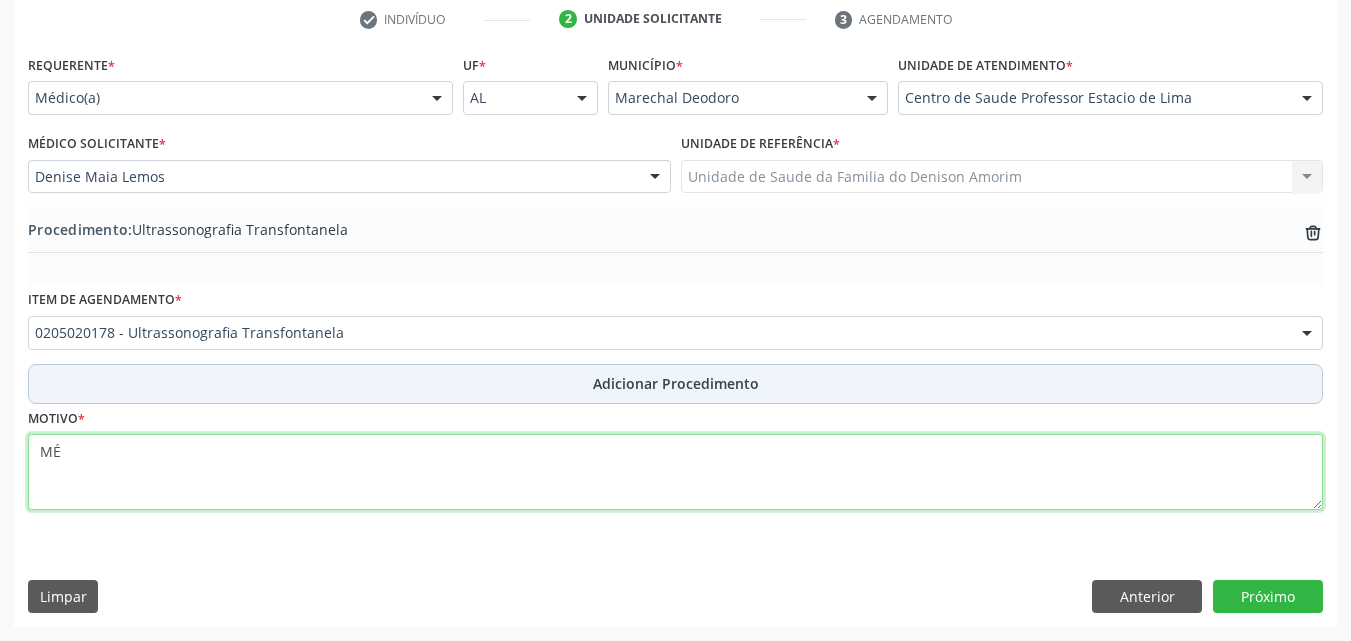 type on "M" 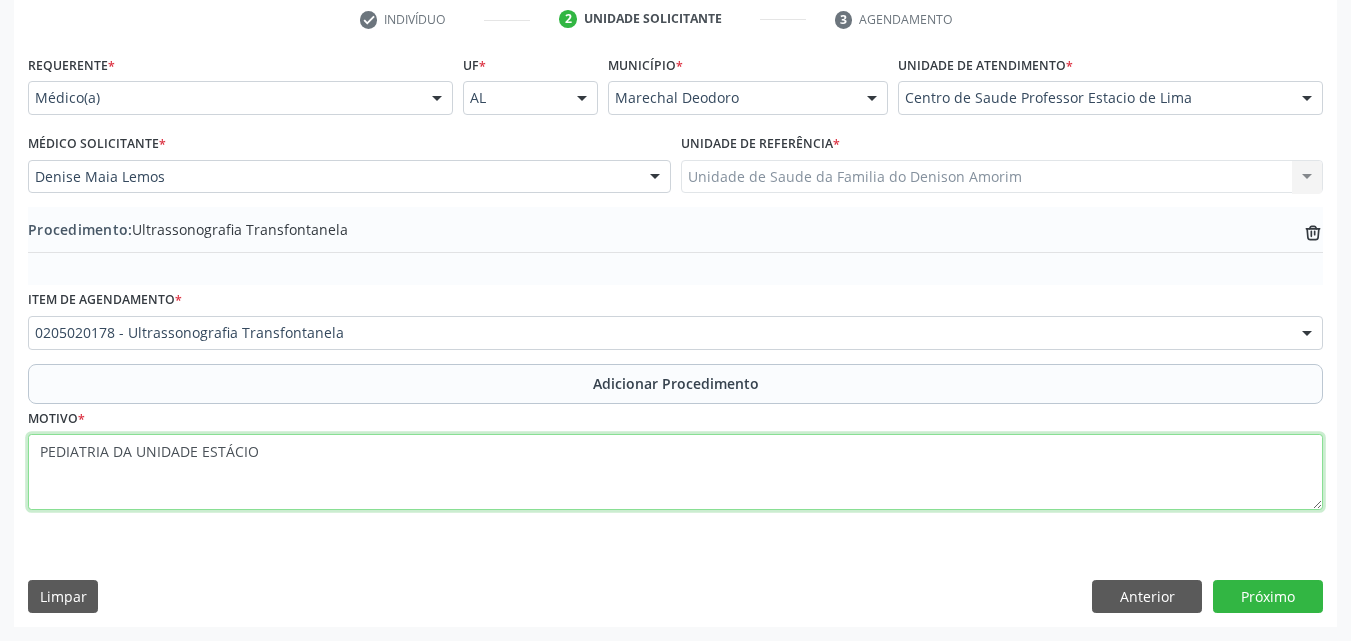 click on "PEDIATRIA DA UNIDADE ESTÁCIO" at bounding box center (675, 472) 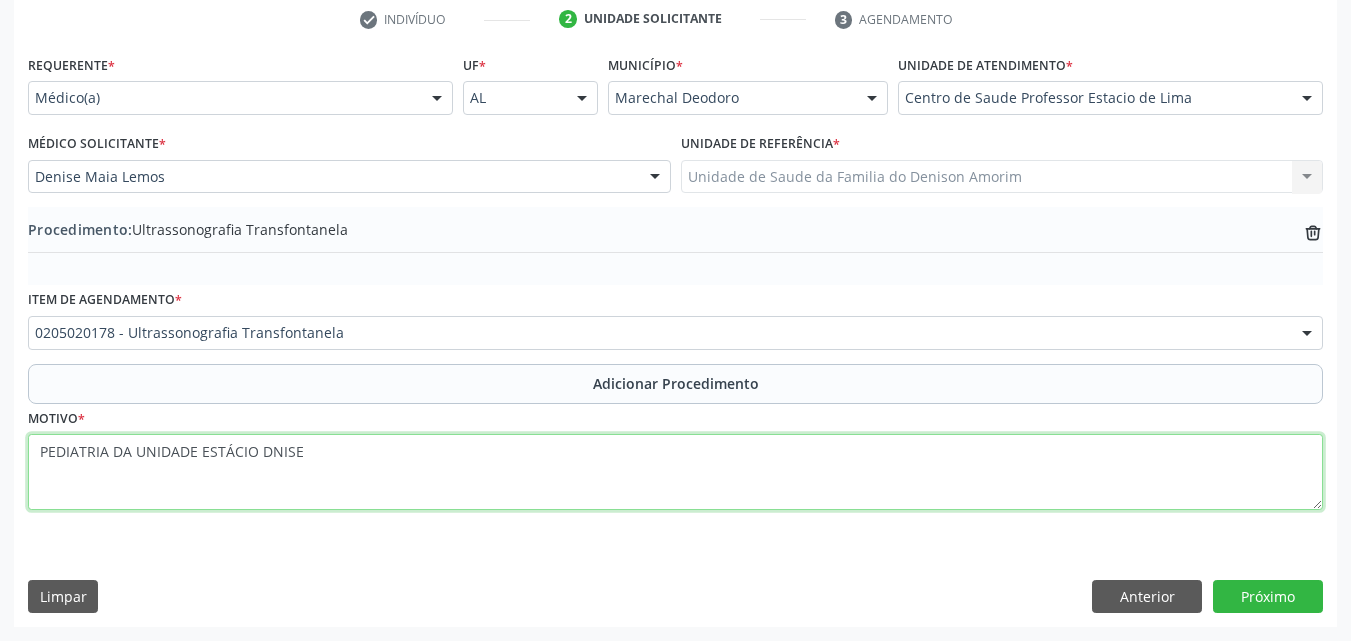 click on "PEDIATRIA DA UNIDADE ESTÁCIO DNISE" at bounding box center [675, 472] 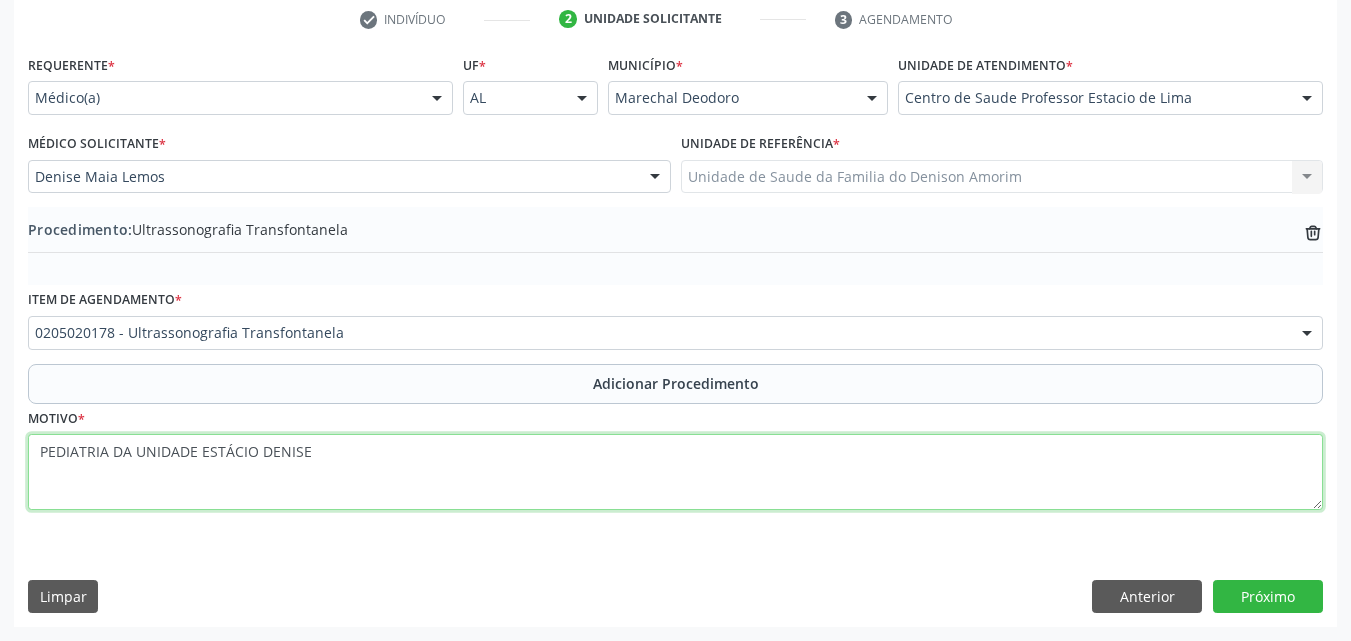 click on "PEDIATRIA DA UNIDADE ESTÁCIO DENISE" at bounding box center [675, 472] 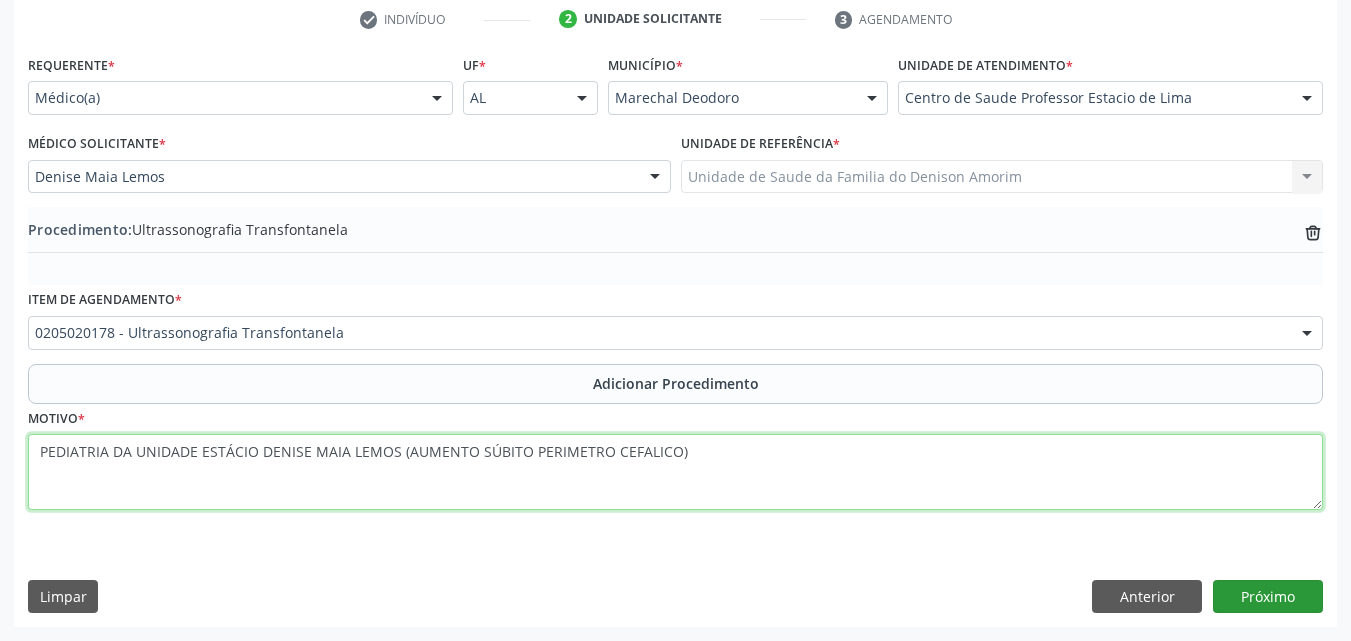 type on "PEDIATRIA DA UNIDADE ESTÁCIO DENISE MAIA LEMOS (AUMENTO SÚBITO PERIMETRO CEFALICO)" 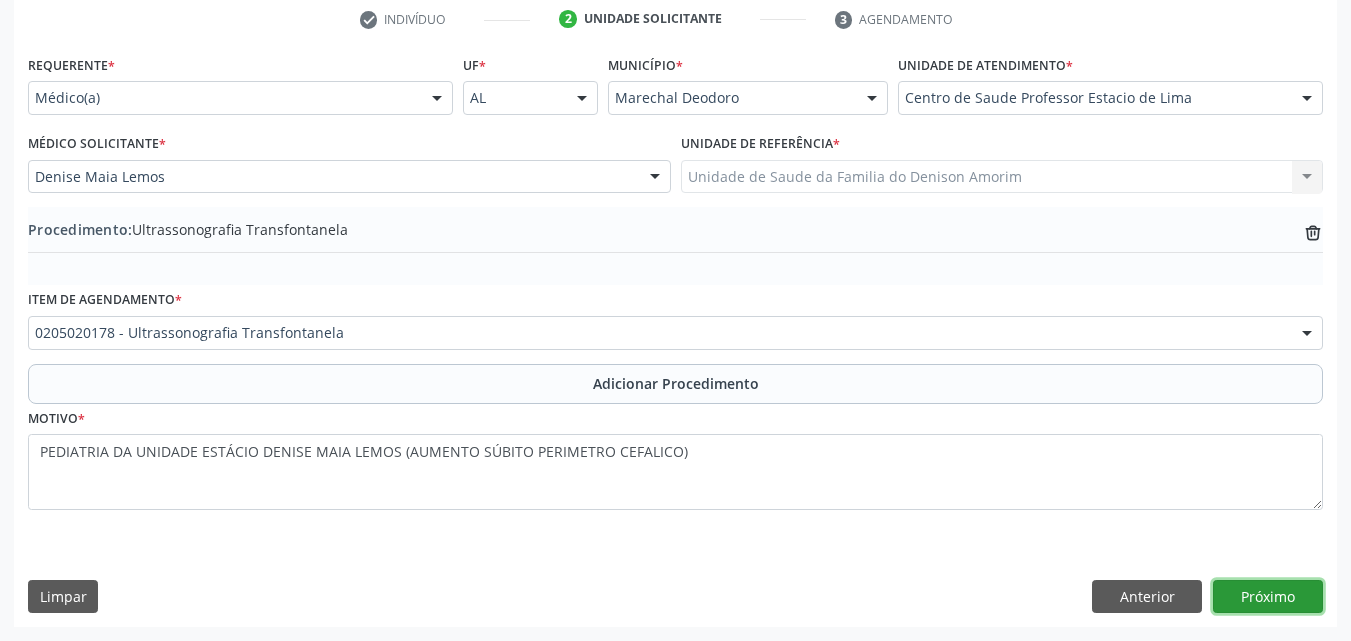click on "Próximo" at bounding box center (1268, 597) 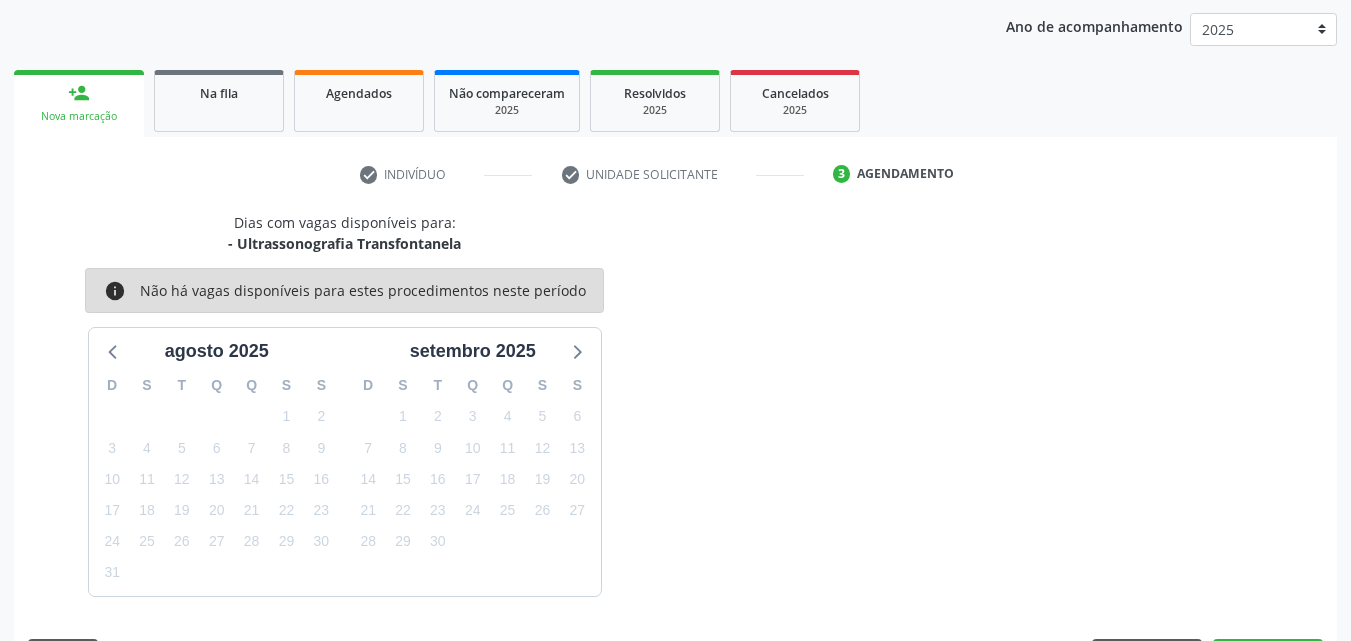 scroll, scrollTop: 316, scrollLeft: 0, axis: vertical 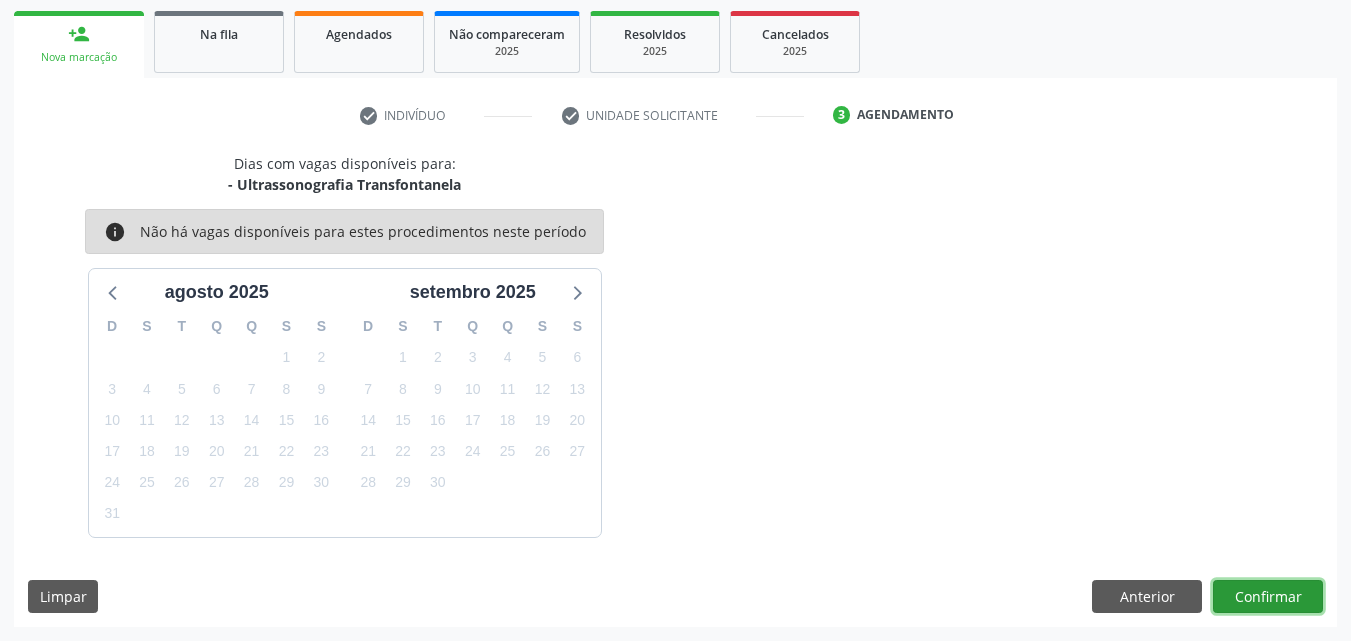 click on "Confirmar" at bounding box center [1268, 597] 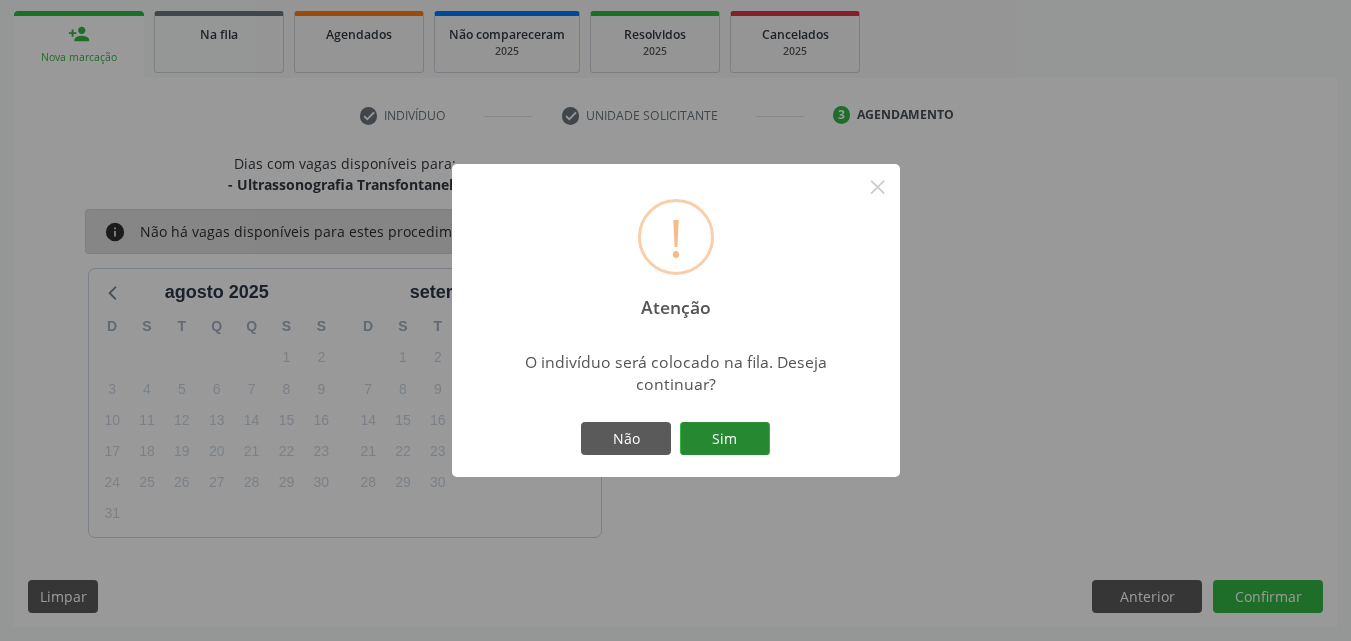 click on "Sim" at bounding box center (725, 439) 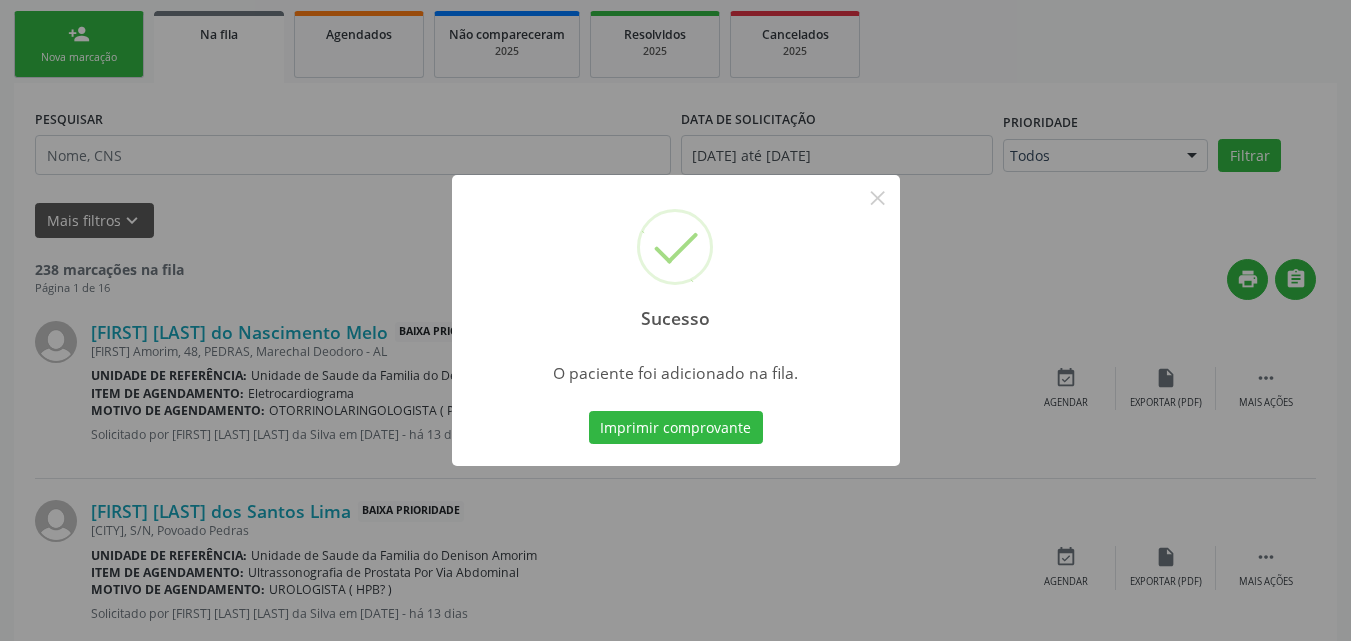 scroll, scrollTop: 54, scrollLeft: 0, axis: vertical 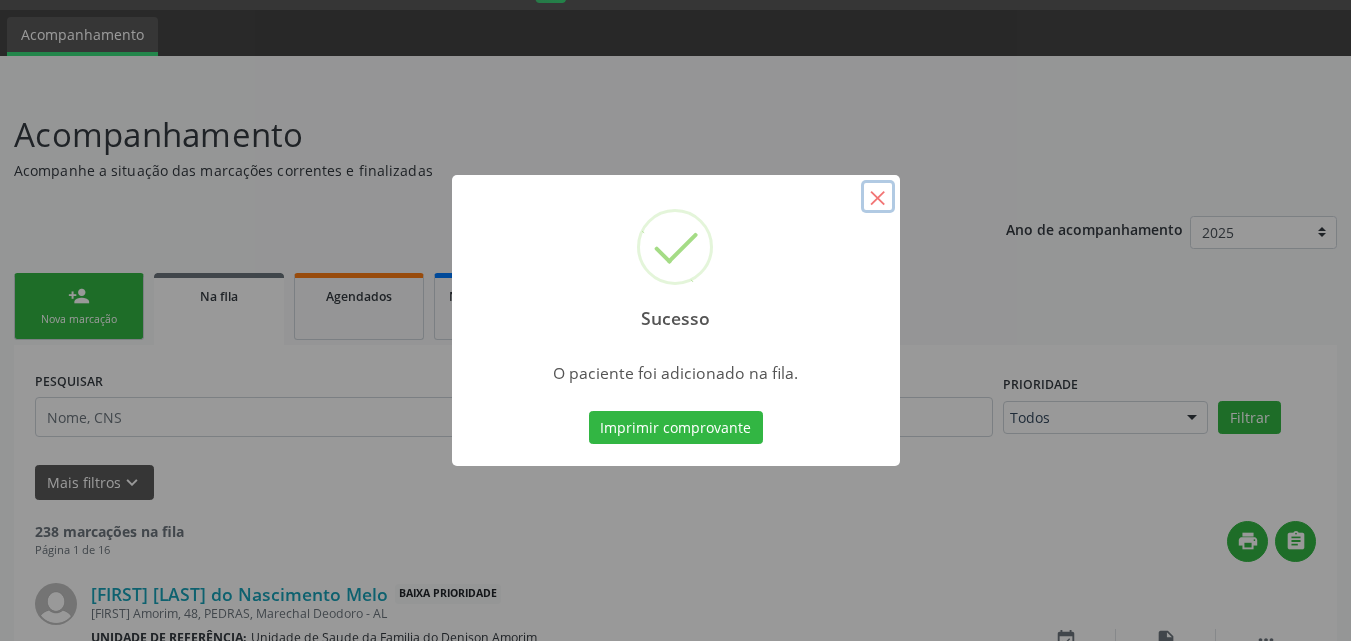 click on "×" at bounding box center [878, 197] 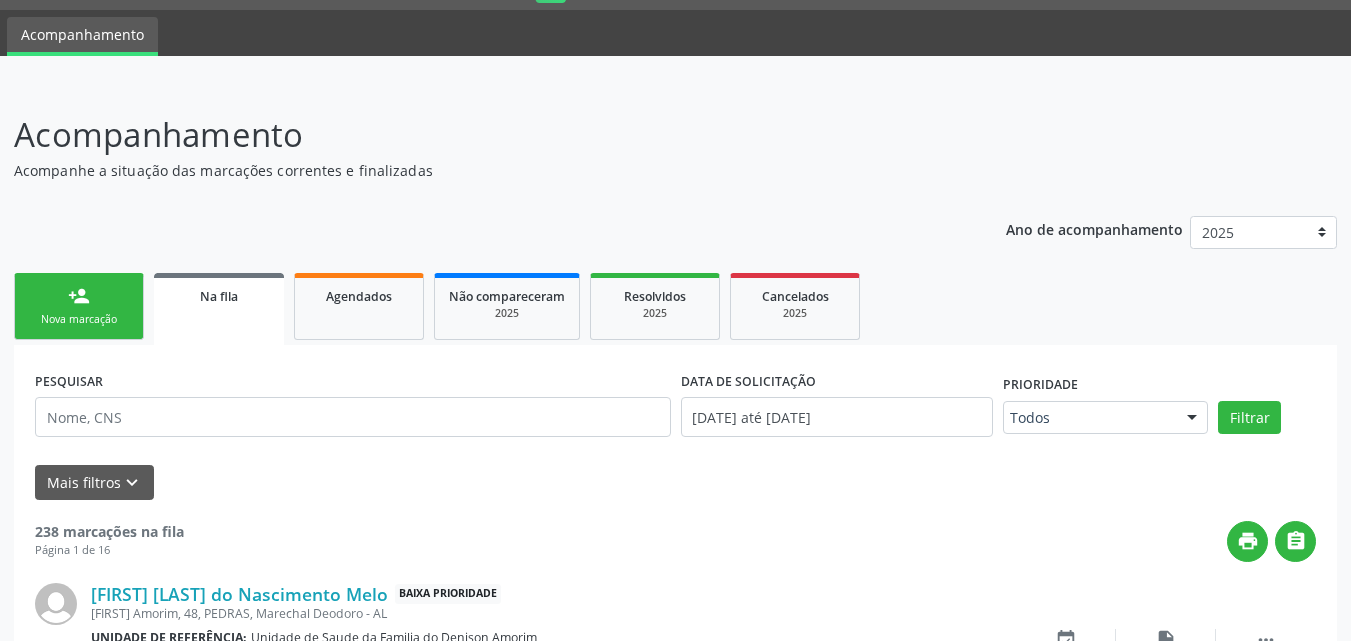 click on "Nova marcação" at bounding box center (79, 319) 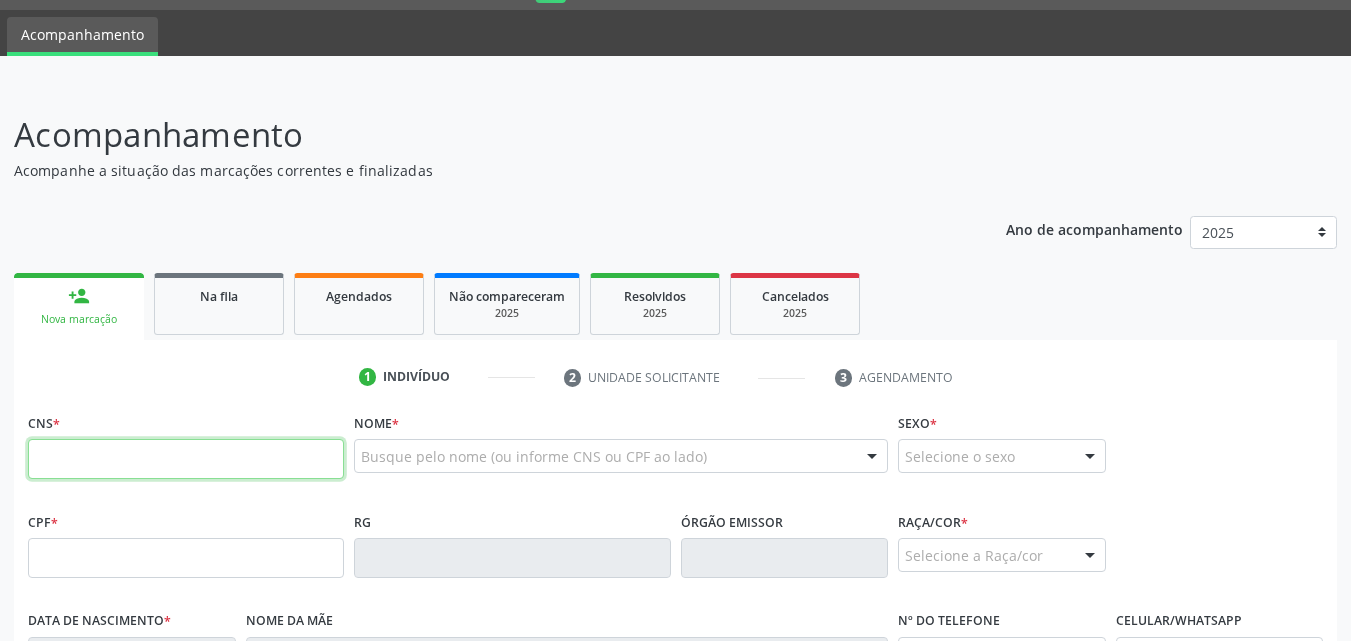 click at bounding box center [186, 459] 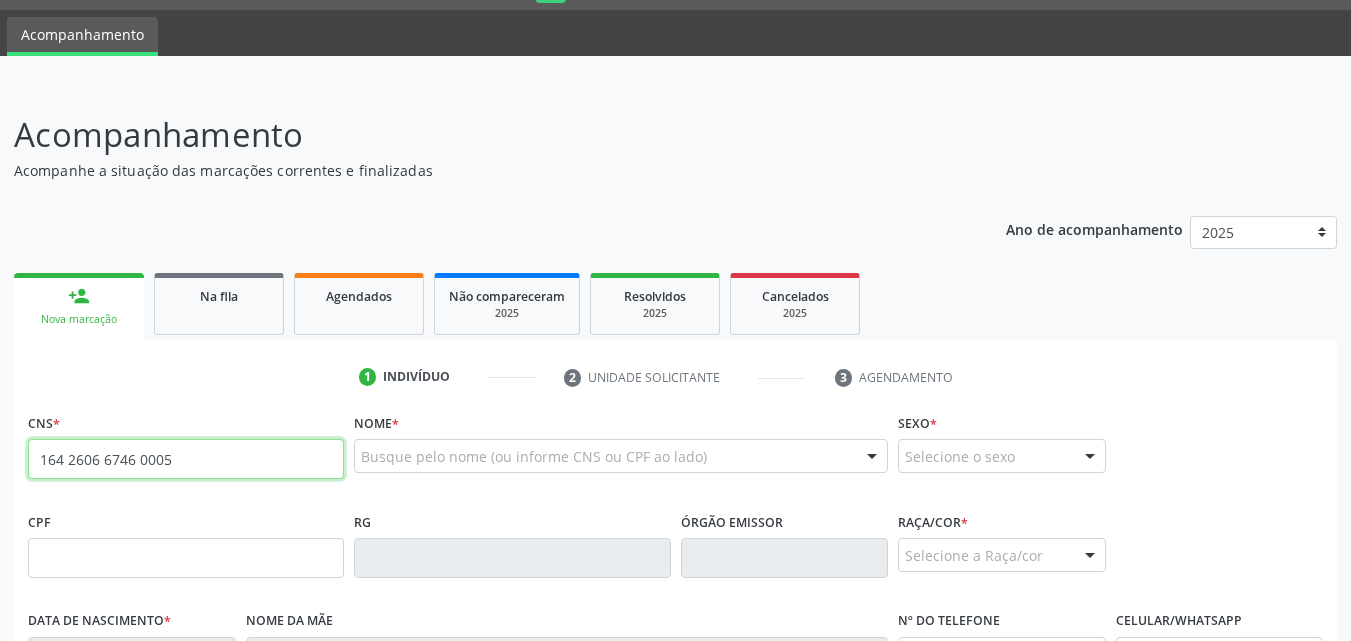 type on "164 2606 6746 0005" 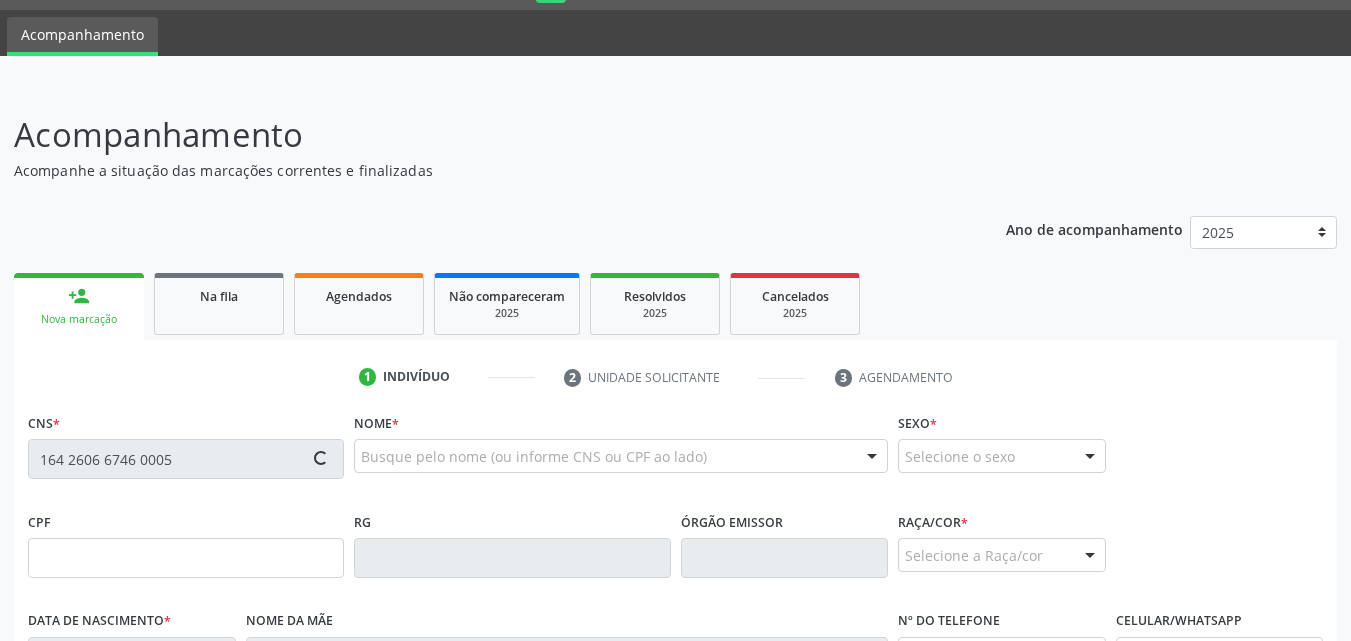 type on "[CPF]" 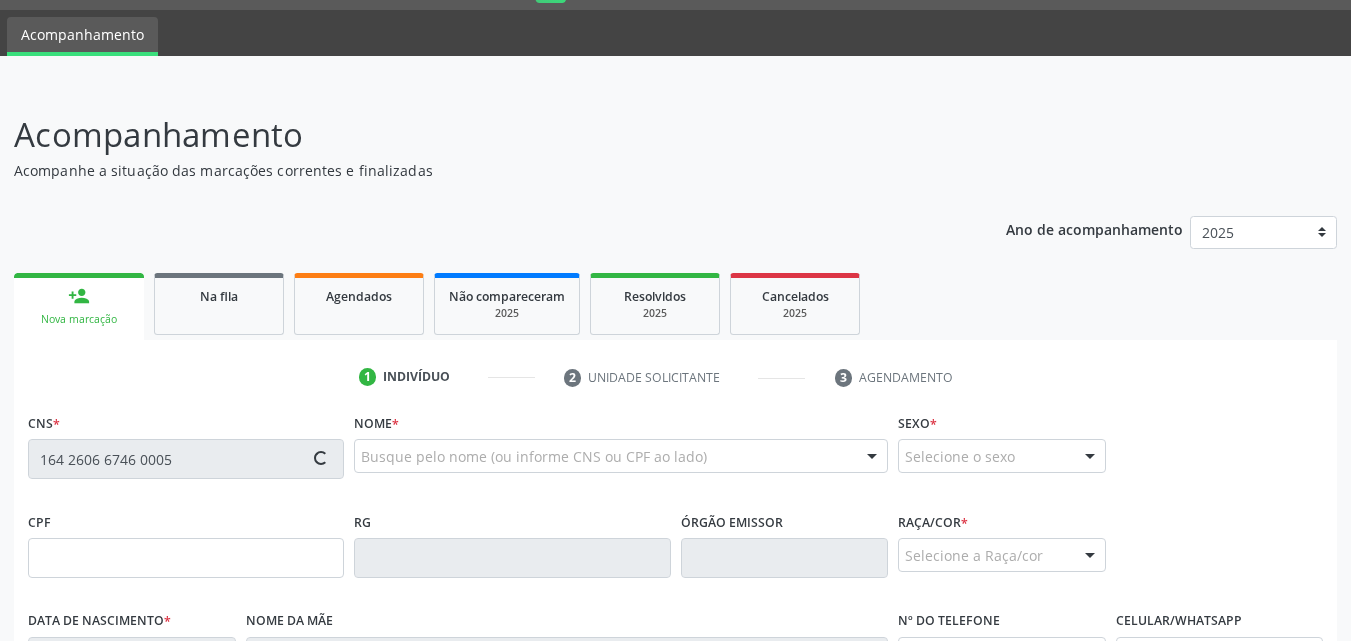 type on "[DATE]" 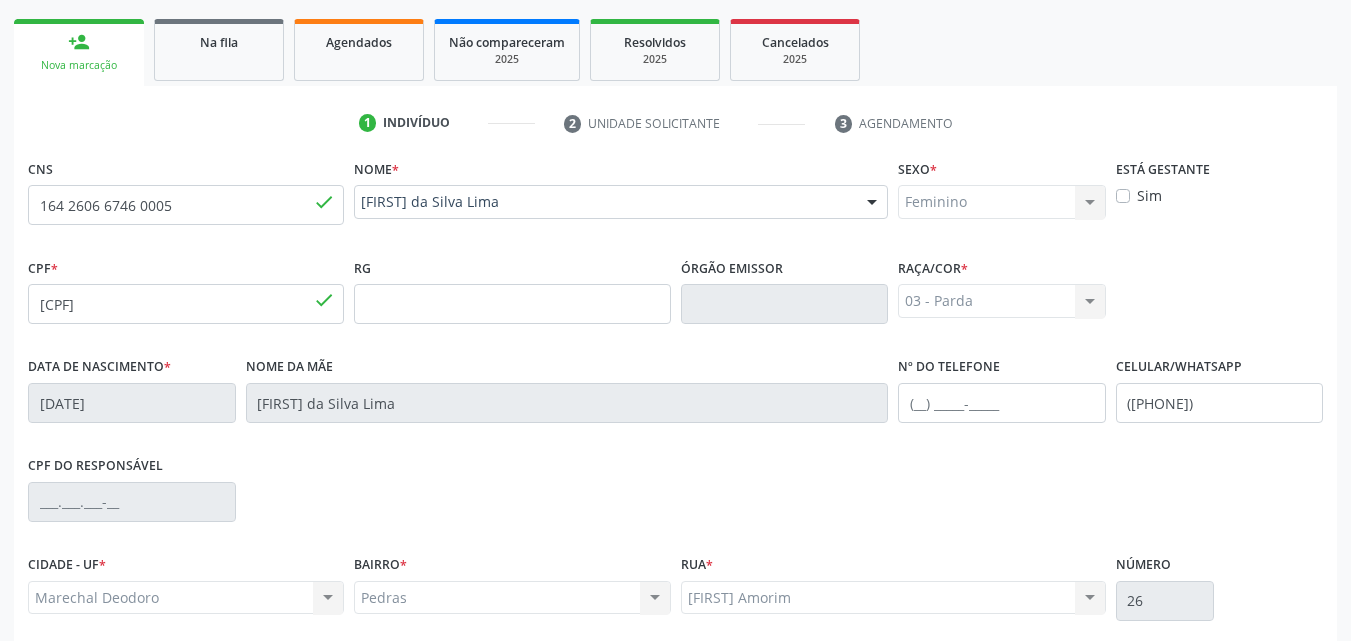 scroll, scrollTop: 471, scrollLeft: 0, axis: vertical 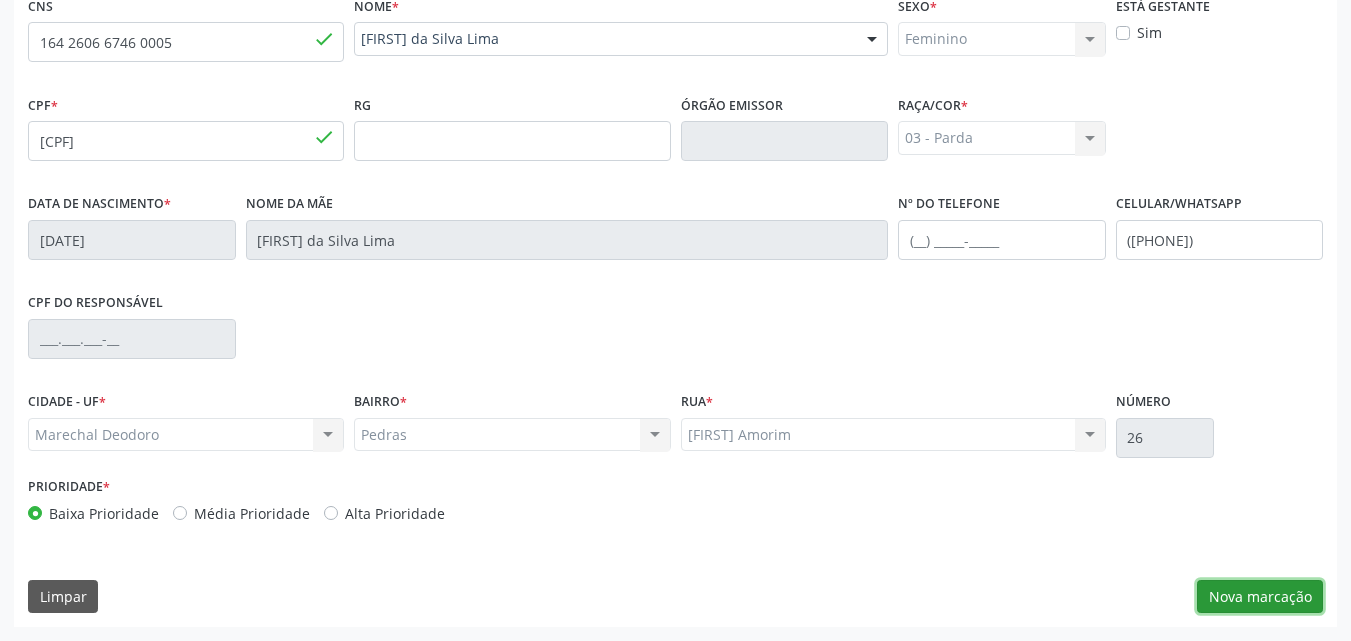 click on "Nova marcação" at bounding box center [1260, 597] 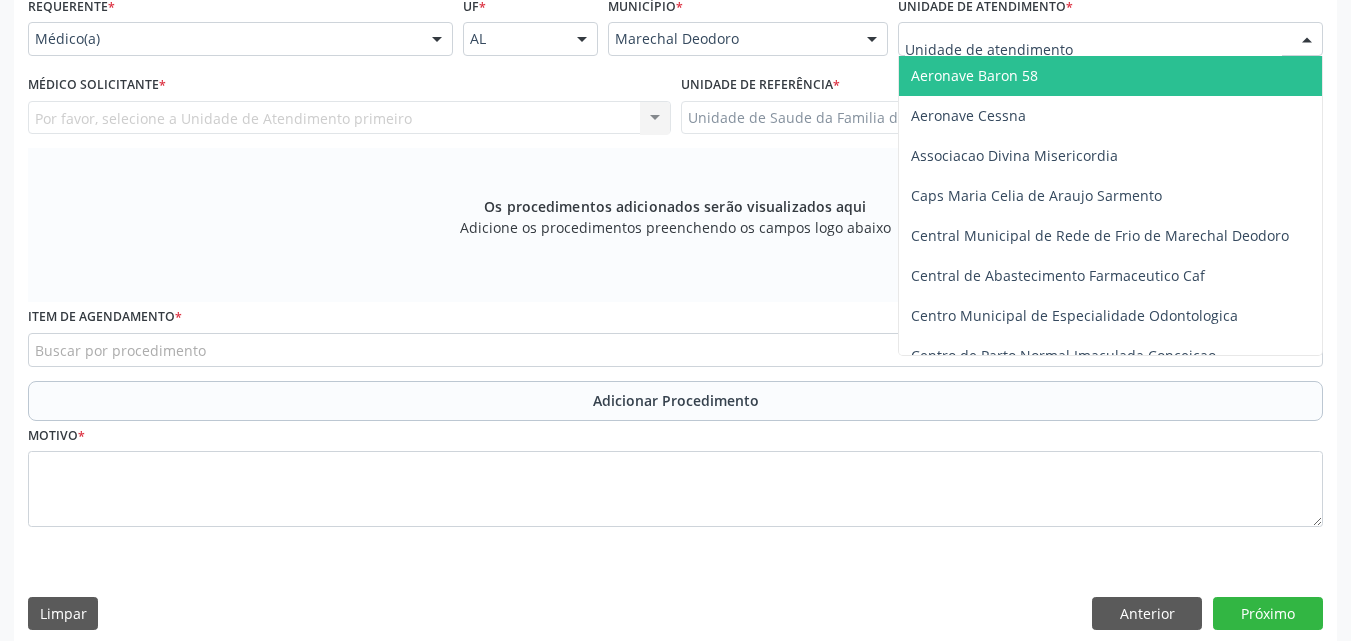click at bounding box center [1110, 39] 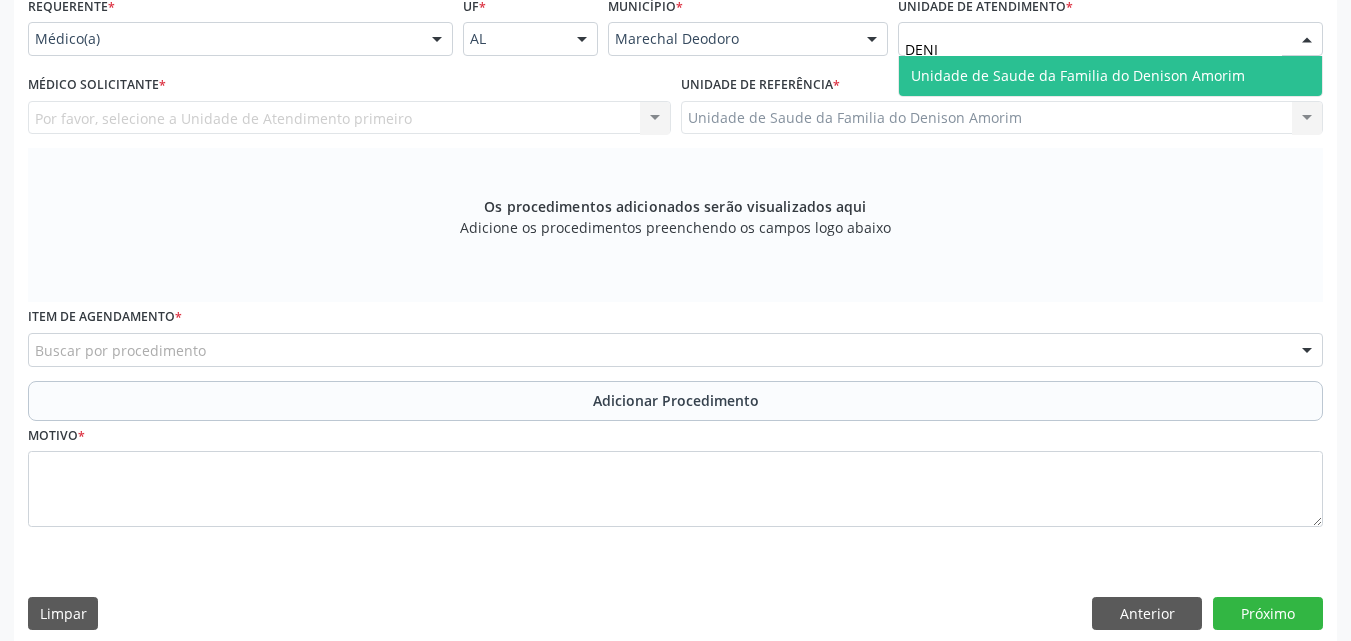 type on "DENIS" 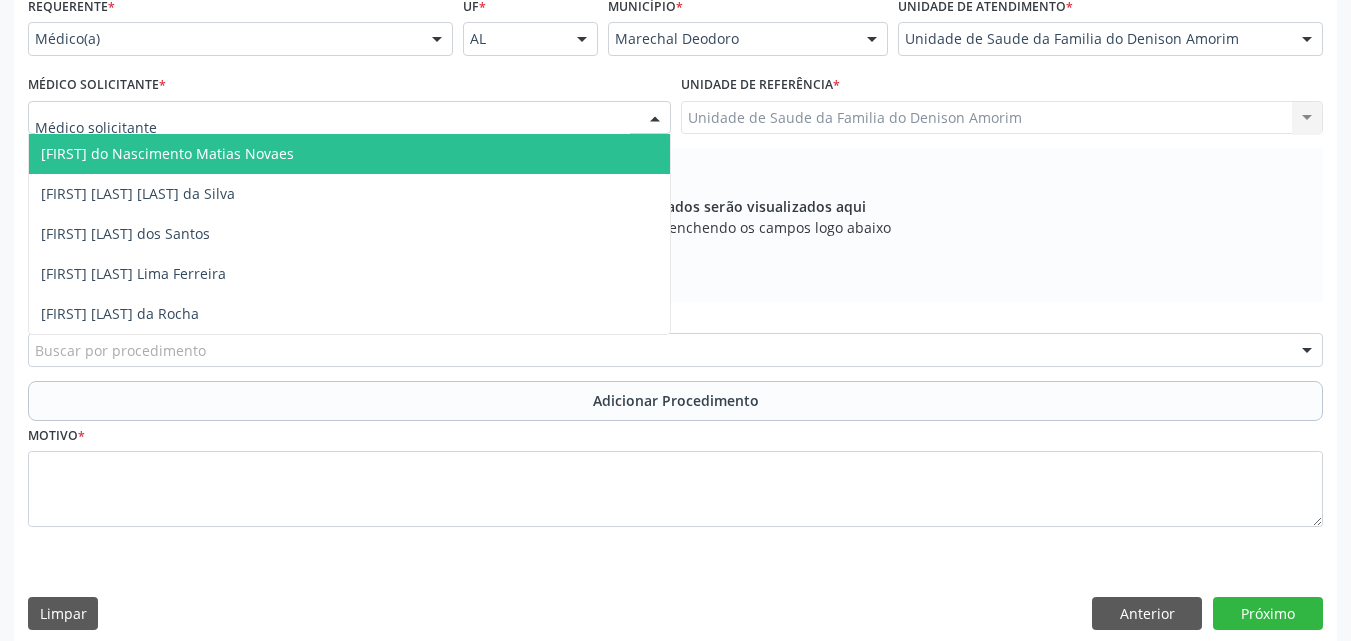 click at bounding box center [349, 118] 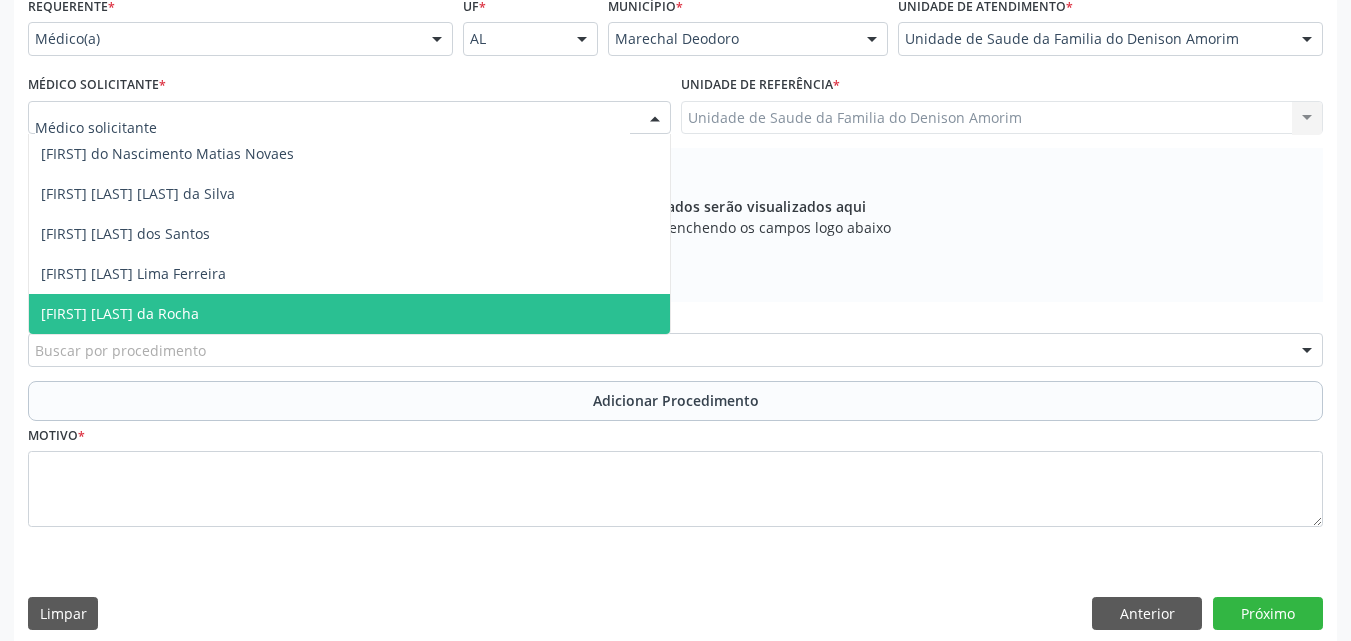 click on "[FIRST] [LAST] da Rocha" at bounding box center [349, 314] 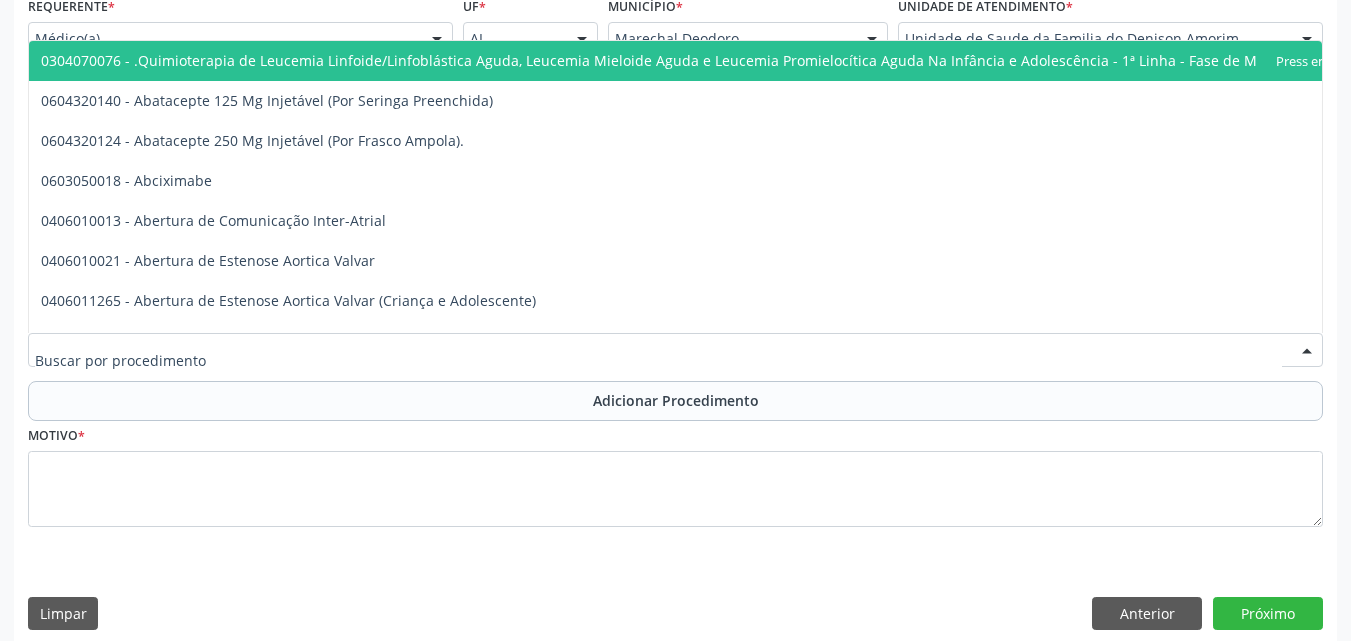click at bounding box center (675, 350) 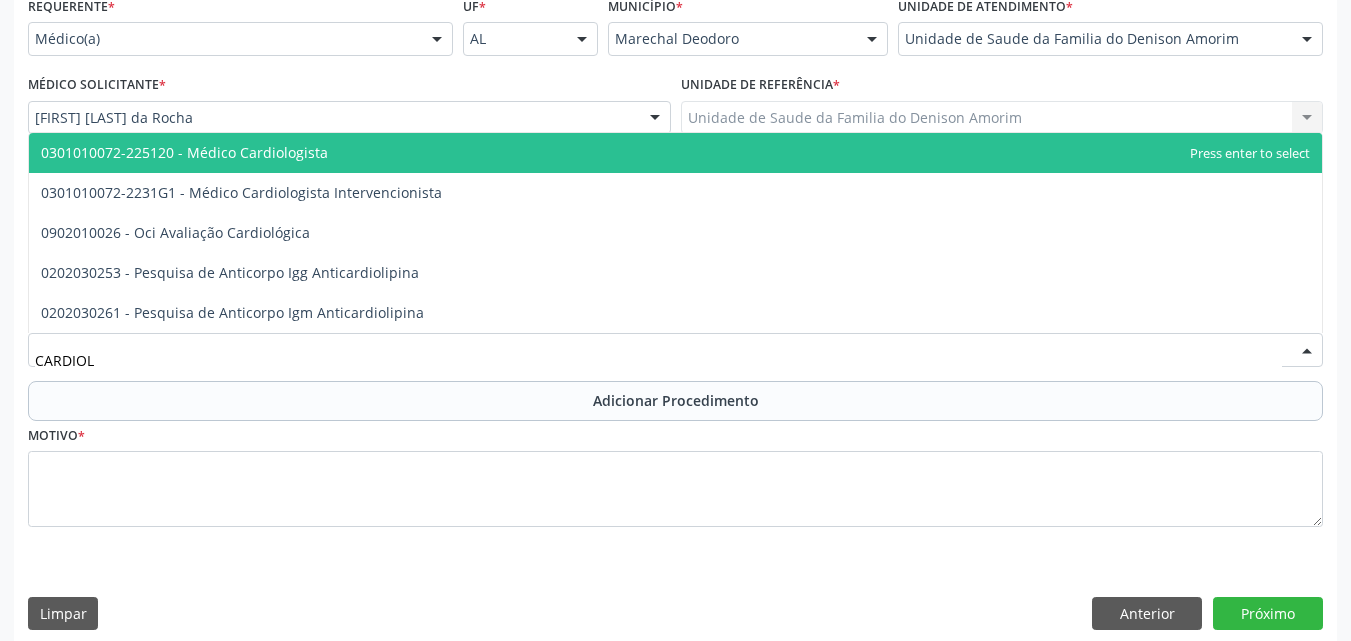 type on "CARDIOLO" 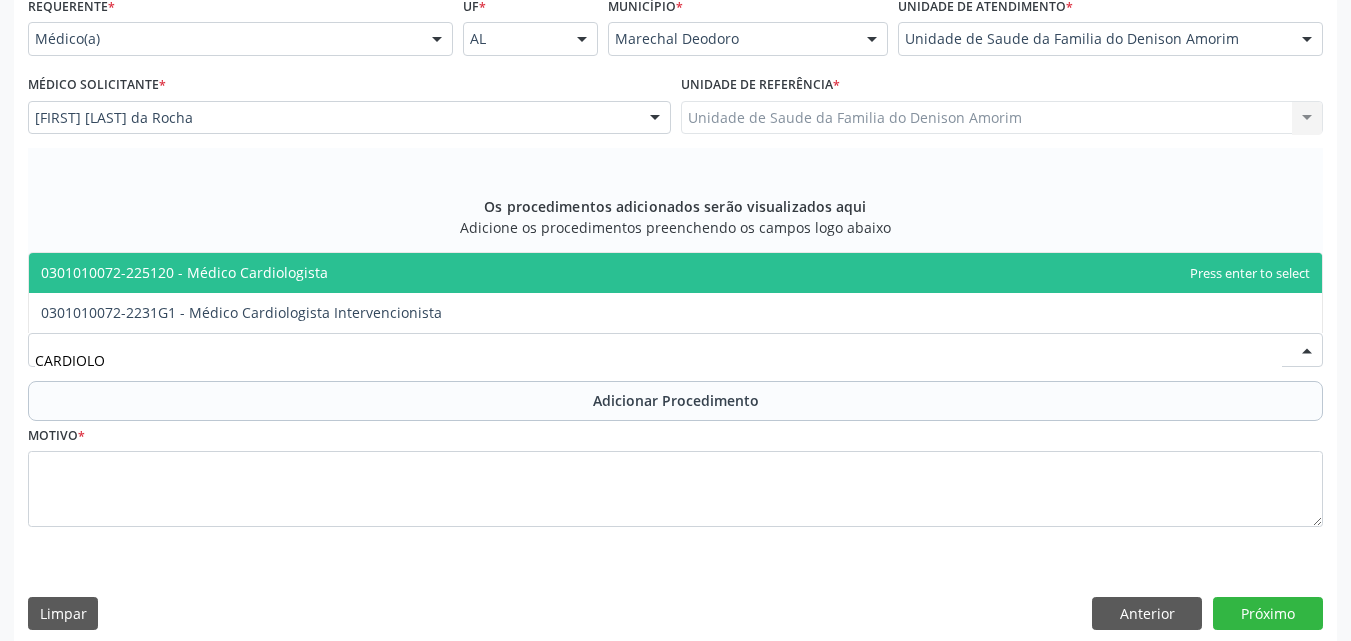 click on "0301010072-225120 - Médico Cardiologista" at bounding box center [675, 273] 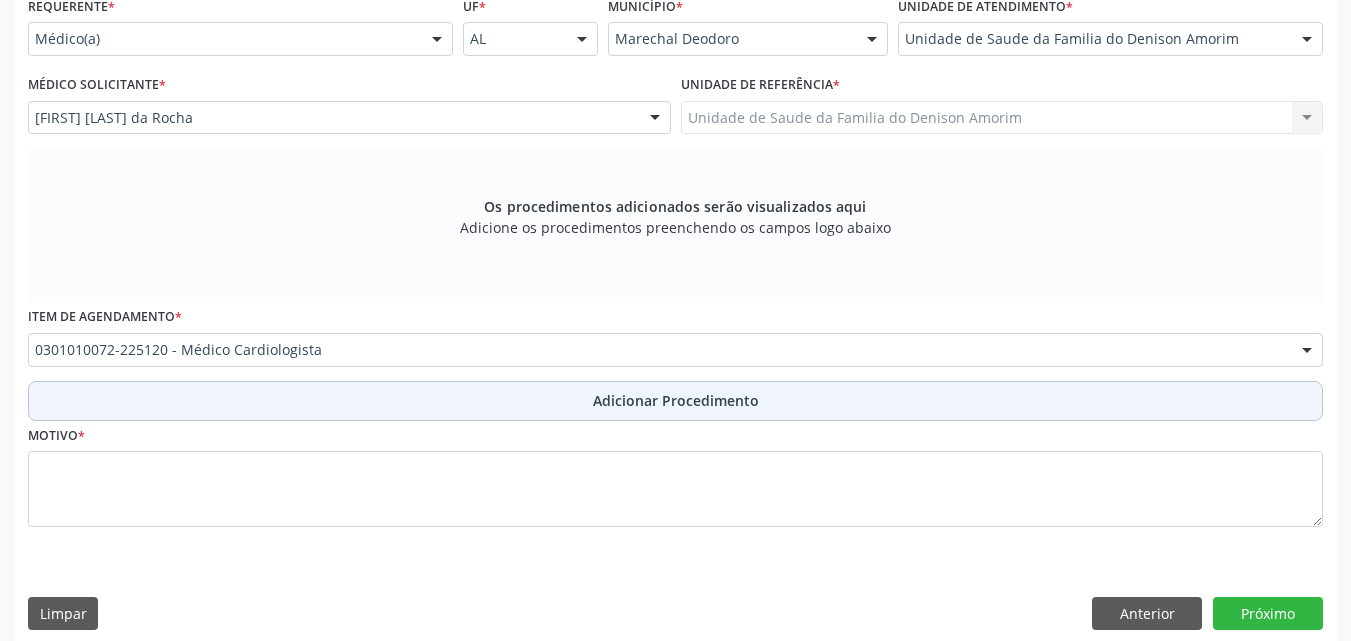 click on "Adicionar Procedimento" at bounding box center [675, 401] 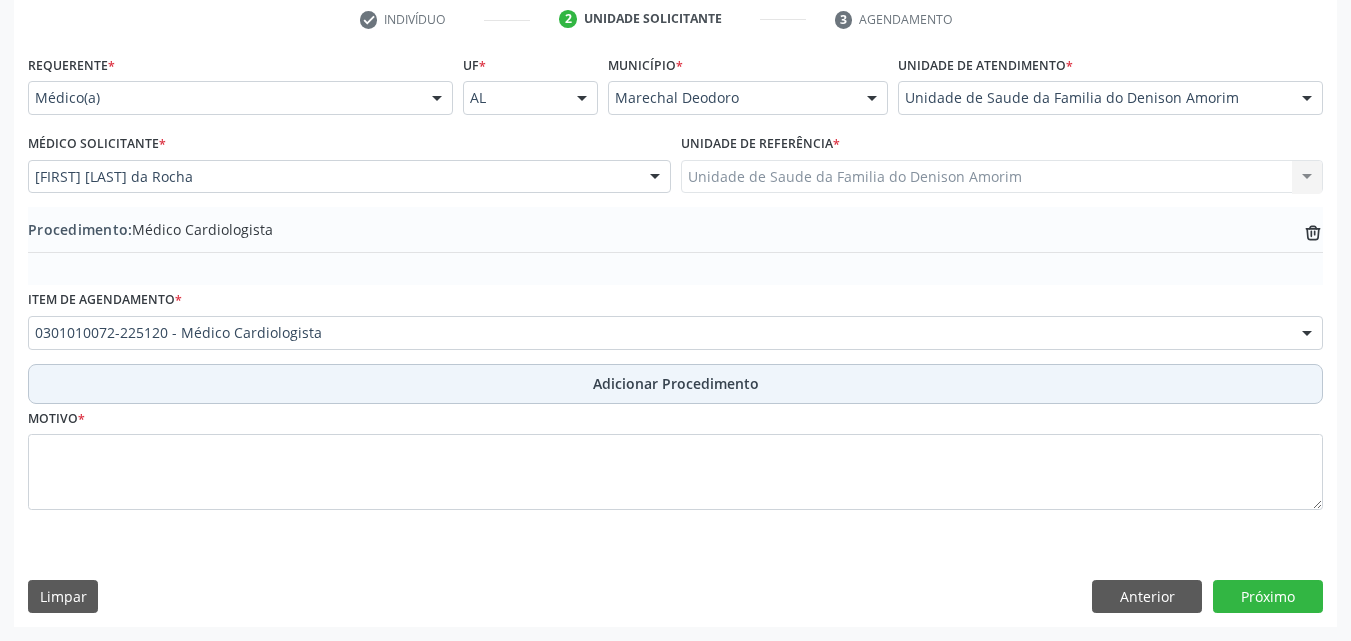 scroll, scrollTop: 412, scrollLeft: 0, axis: vertical 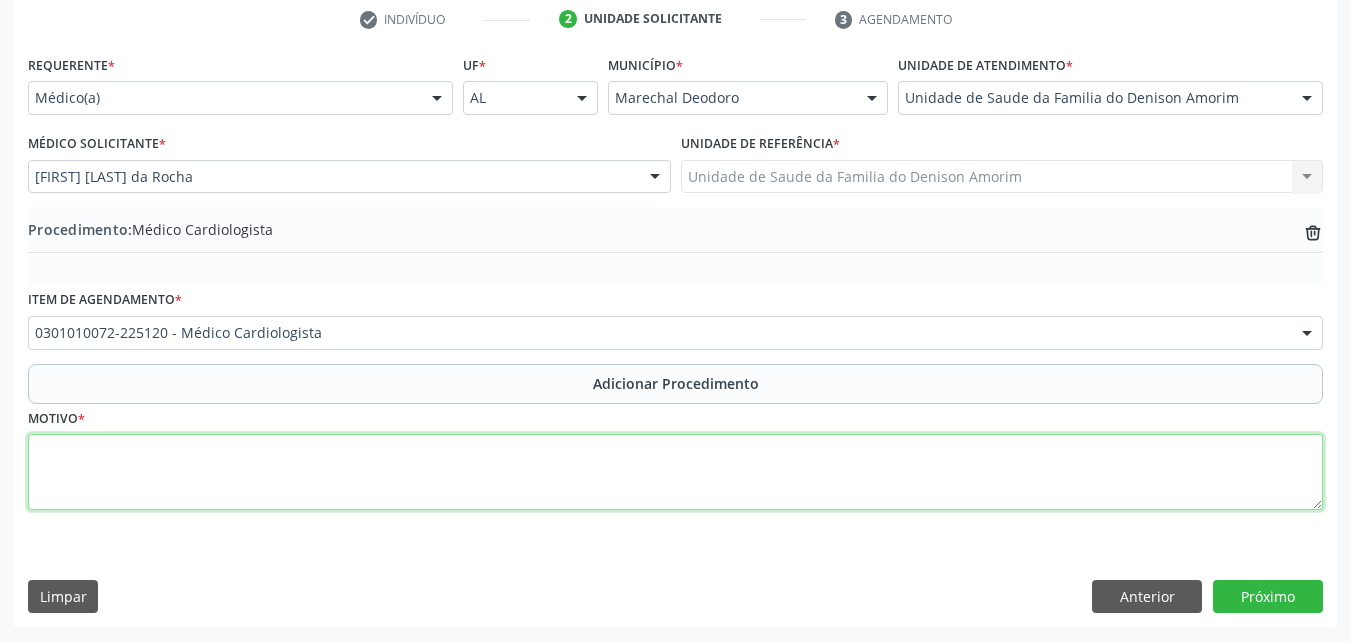 click at bounding box center [675, 472] 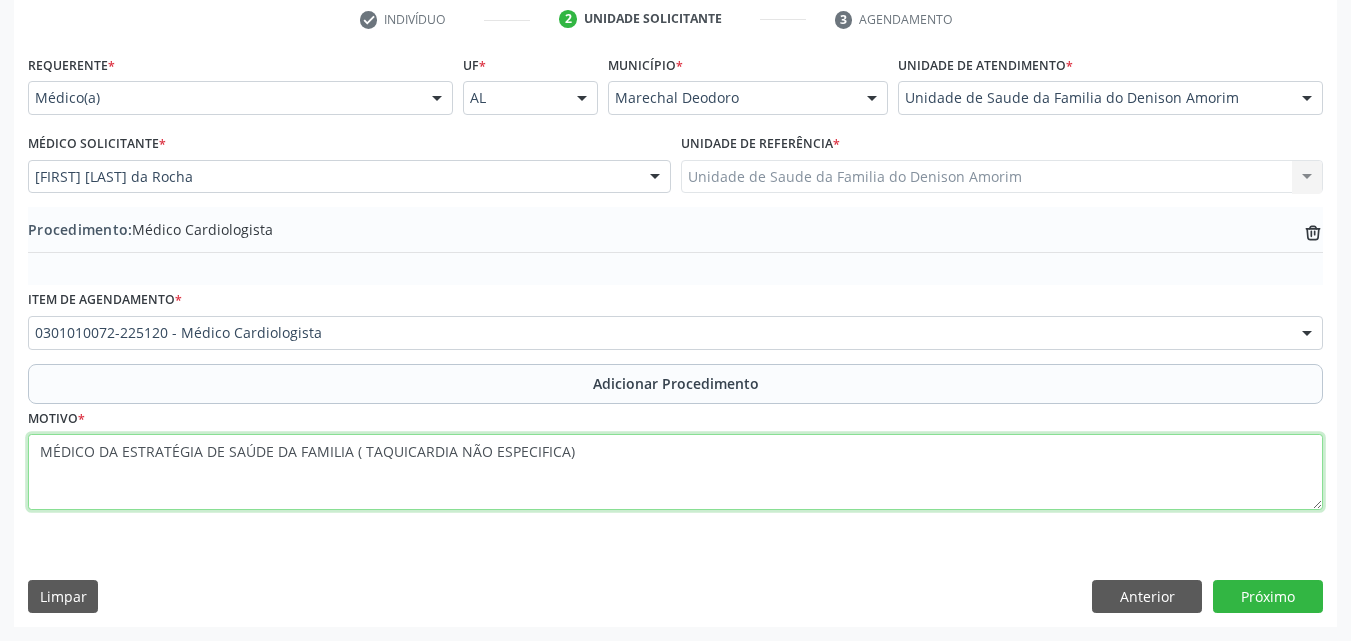 type on "MÉDICO DA ESTRATÉGIA DE SAÚDE DA FAMILIA ( TAQUICARDIA NÃO ESPECIFICA)" 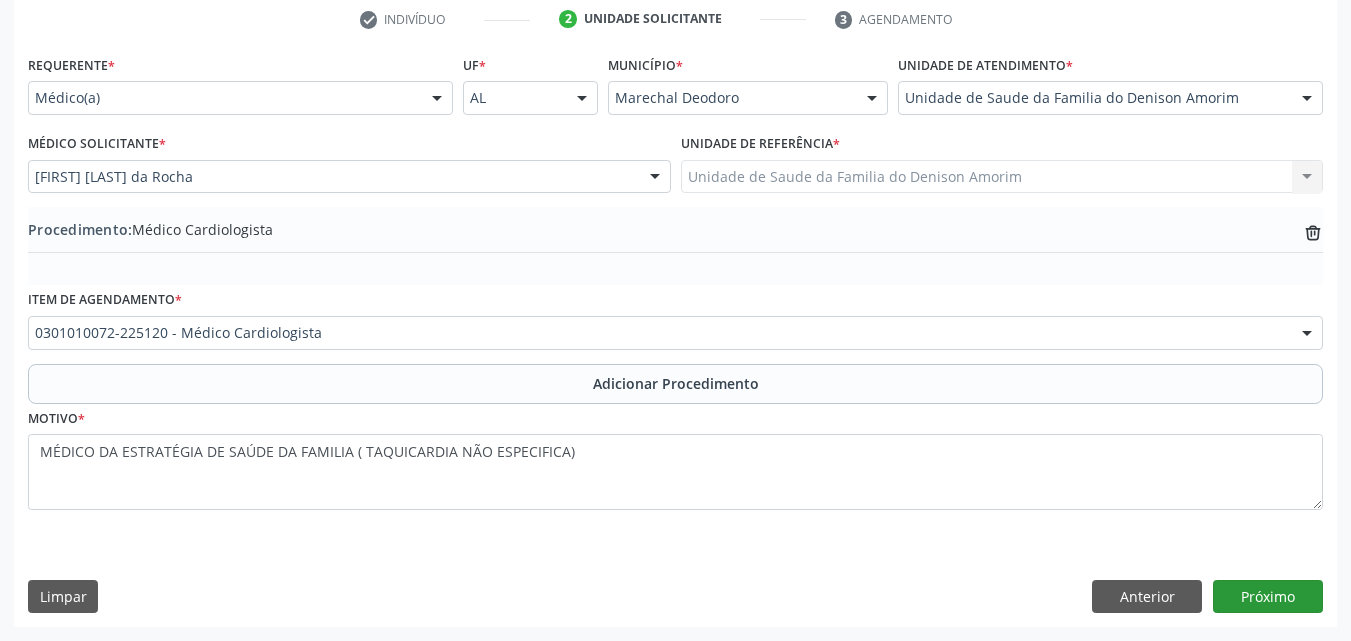 drag, startPoint x: 1298, startPoint y: 614, endPoint x: 1288, endPoint y: 580, distance: 35.44009 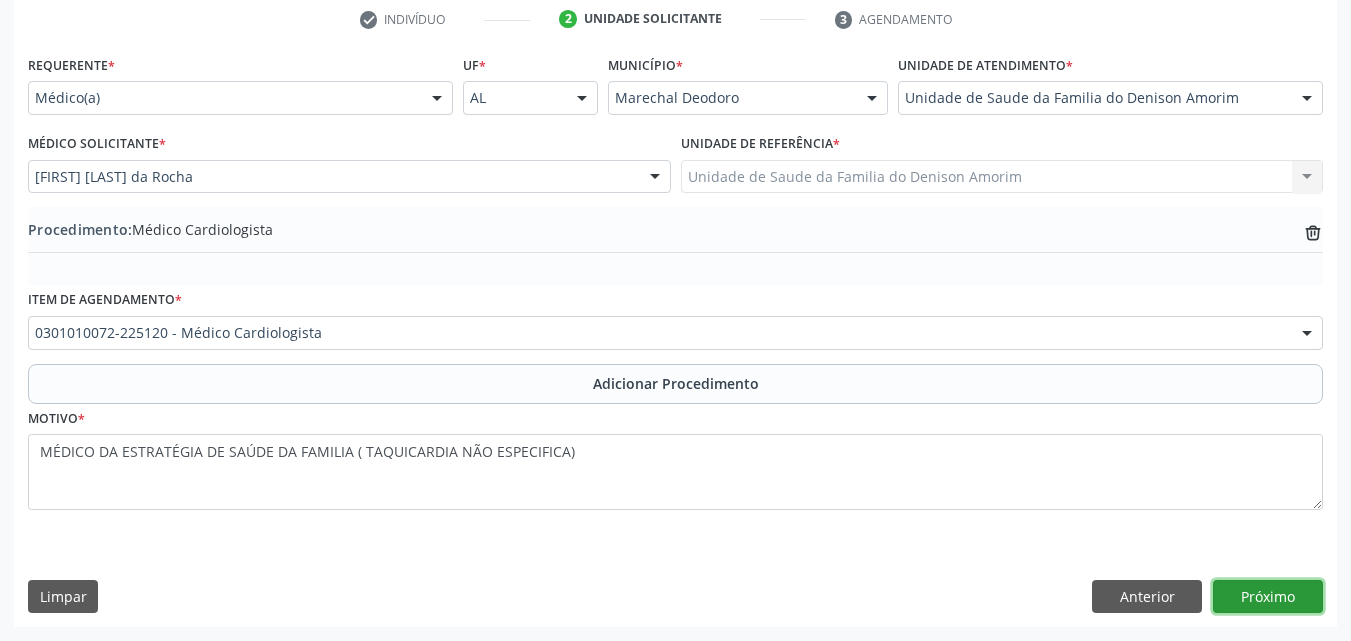 click on "Próximo" at bounding box center (1268, 597) 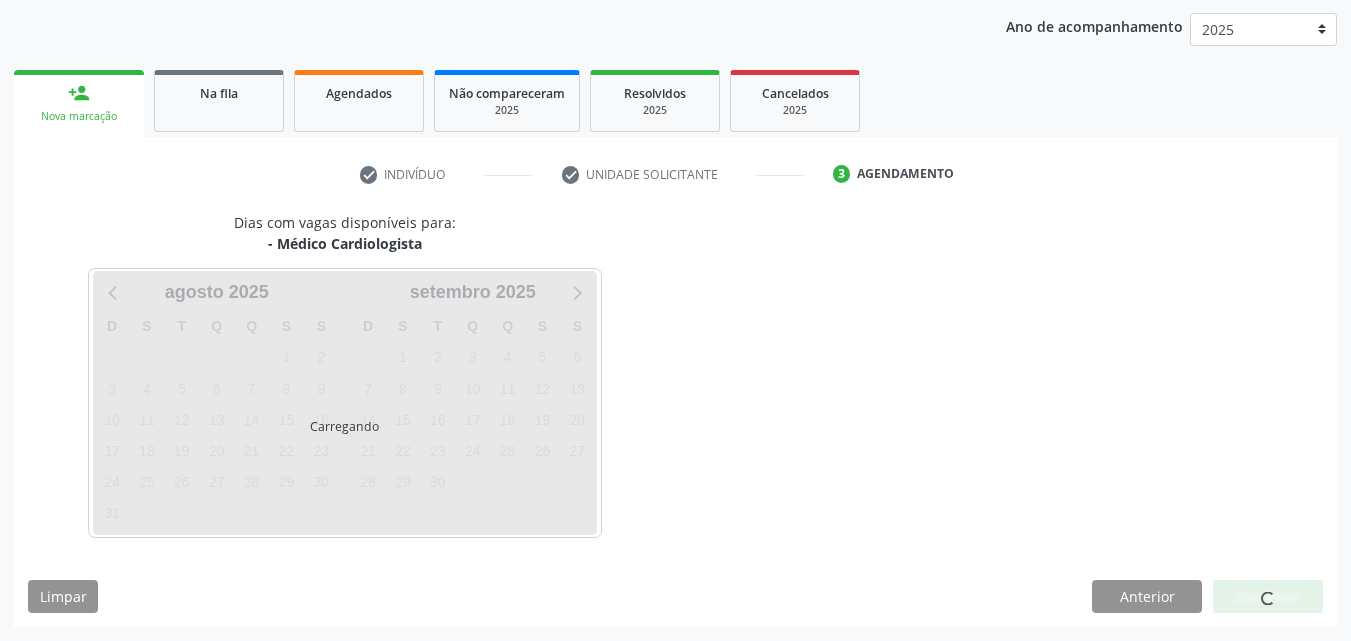 scroll, scrollTop: 316, scrollLeft: 0, axis: vertical 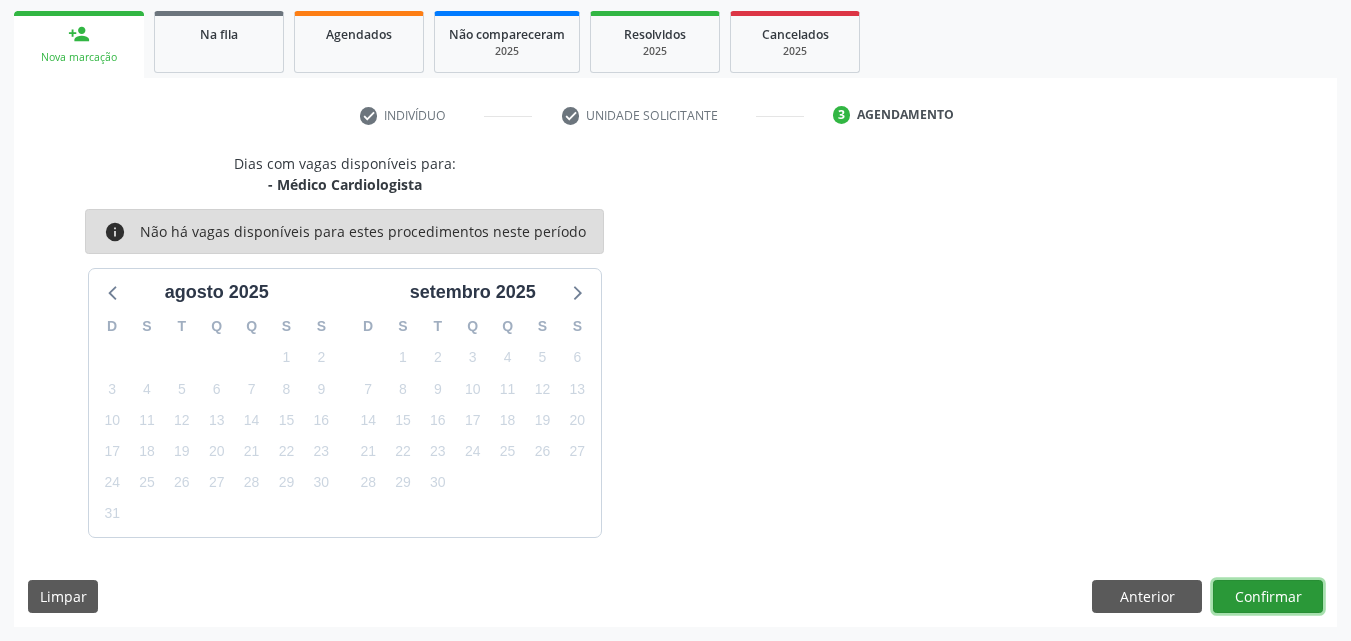 click on "Confirmar" at bounding box center (1268, 597) 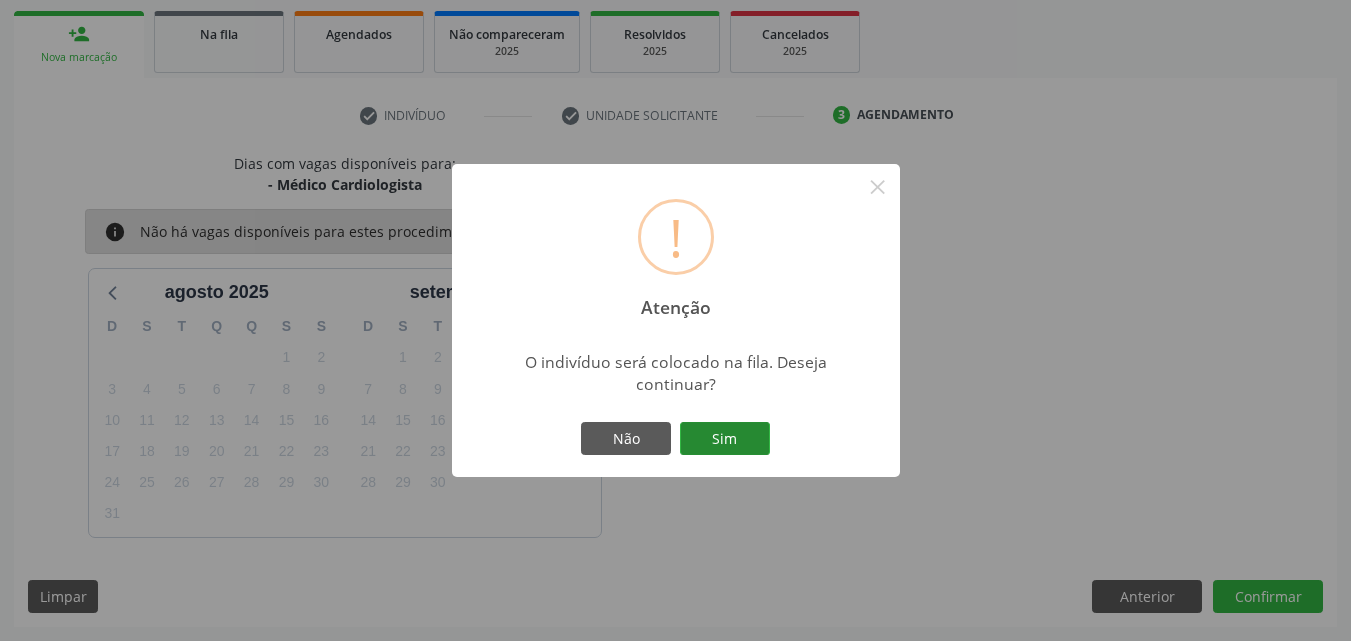 click on "Sim" at bounding box center (725, 439) 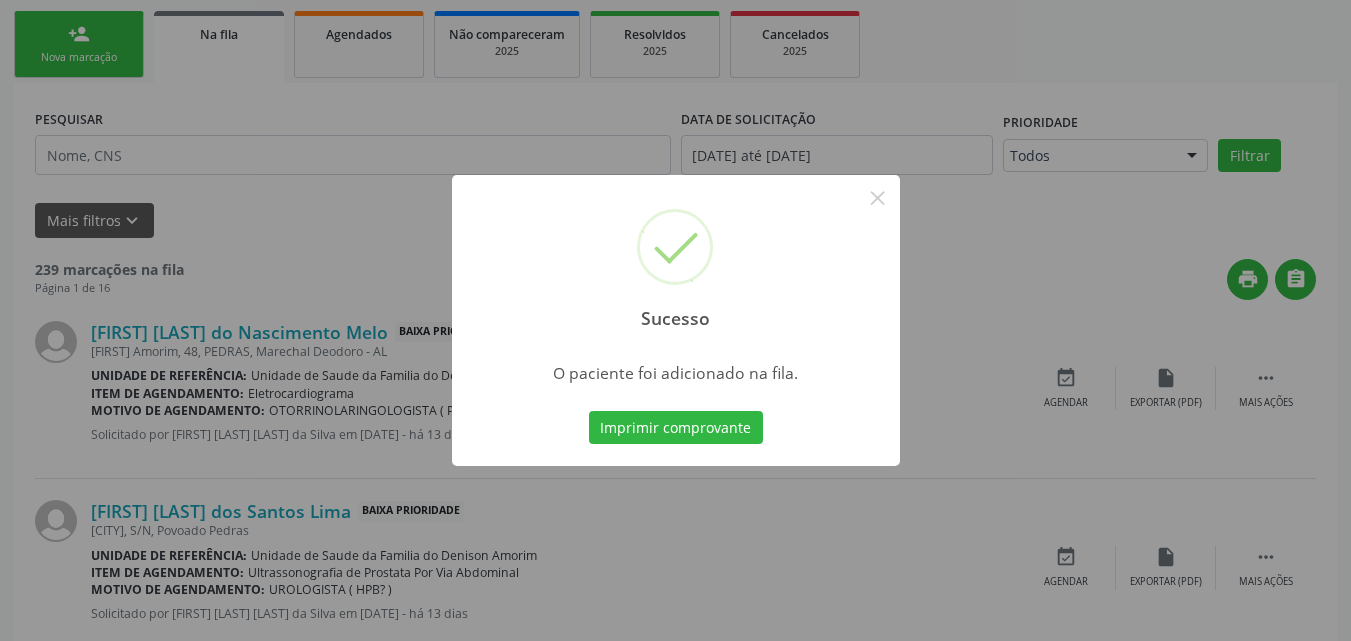 scroll, scrollTop: 54, scrollLeft: 0, axis: vertical 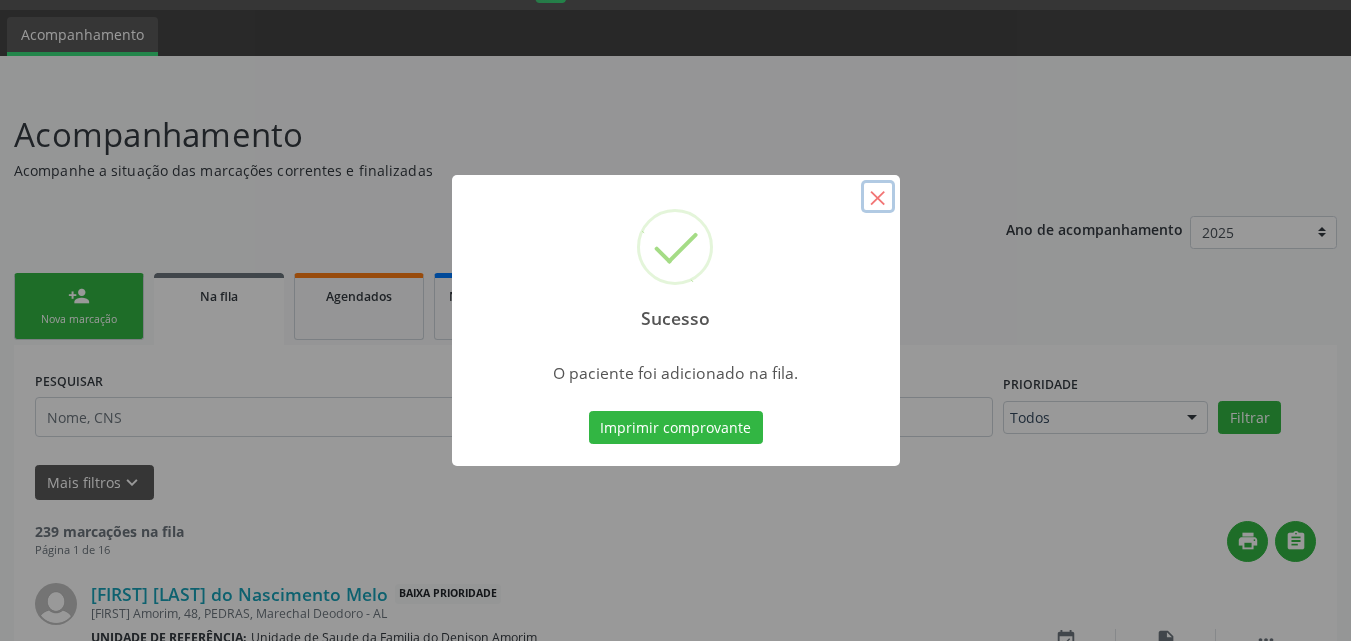 click on "×" at bounding box center (878, 197) 